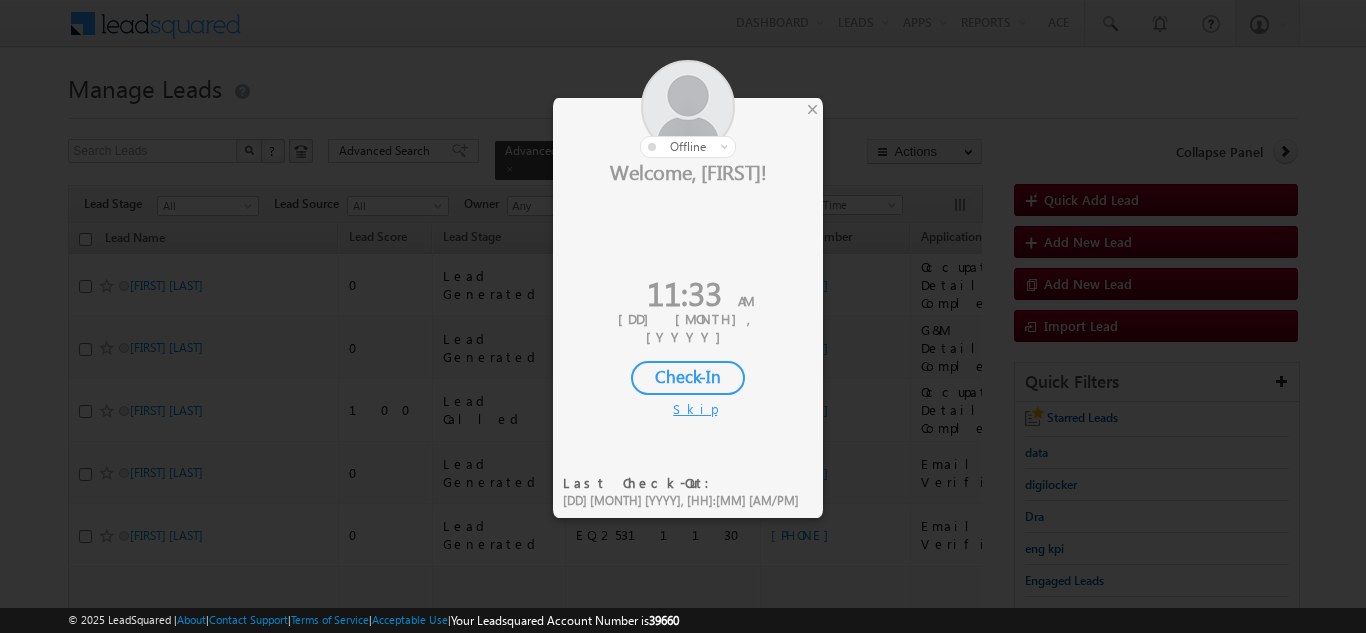 scroll, scrollTop: 0, scrollLeft: 0, axis: both 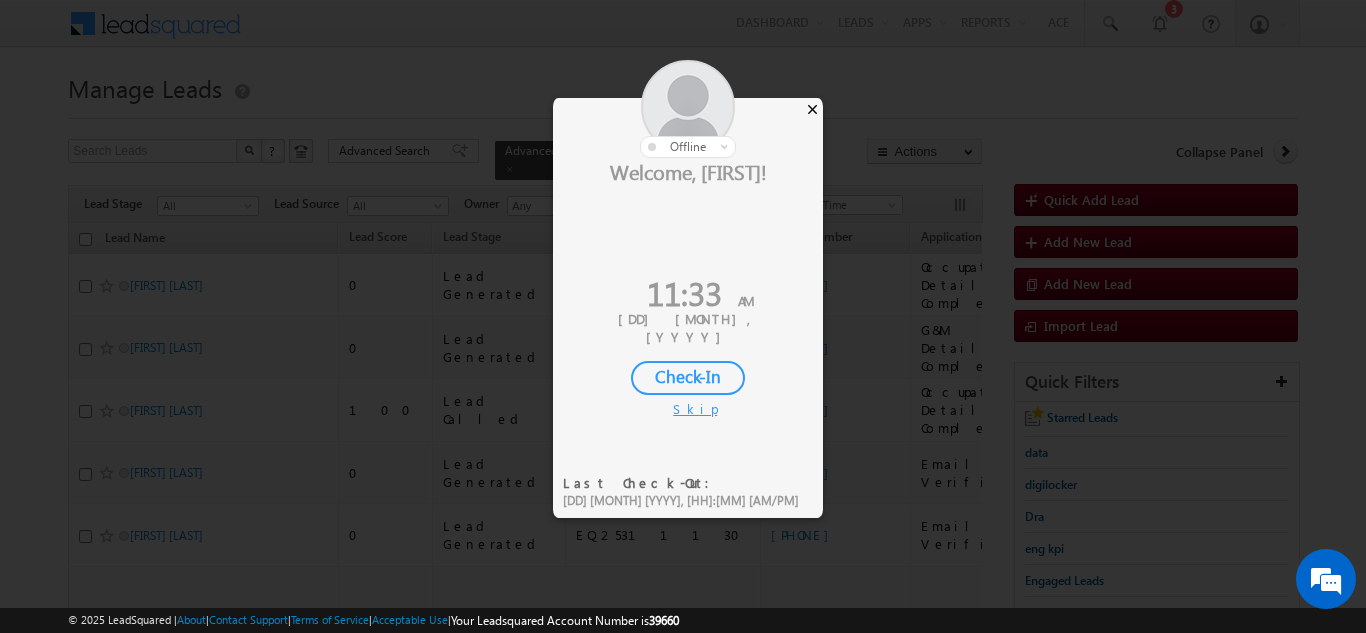 click on "×" at bounding box center [812, 109] 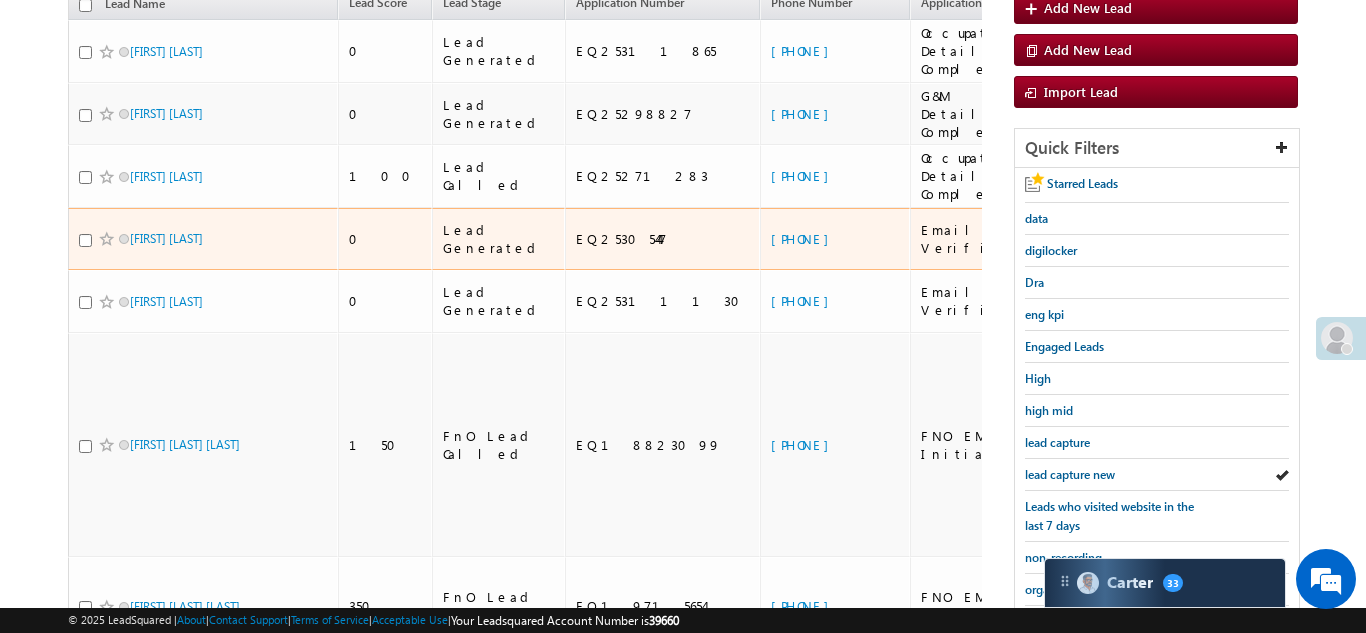 scroll, scrollTop: 40, scrollLeft: 0, axis: vertical 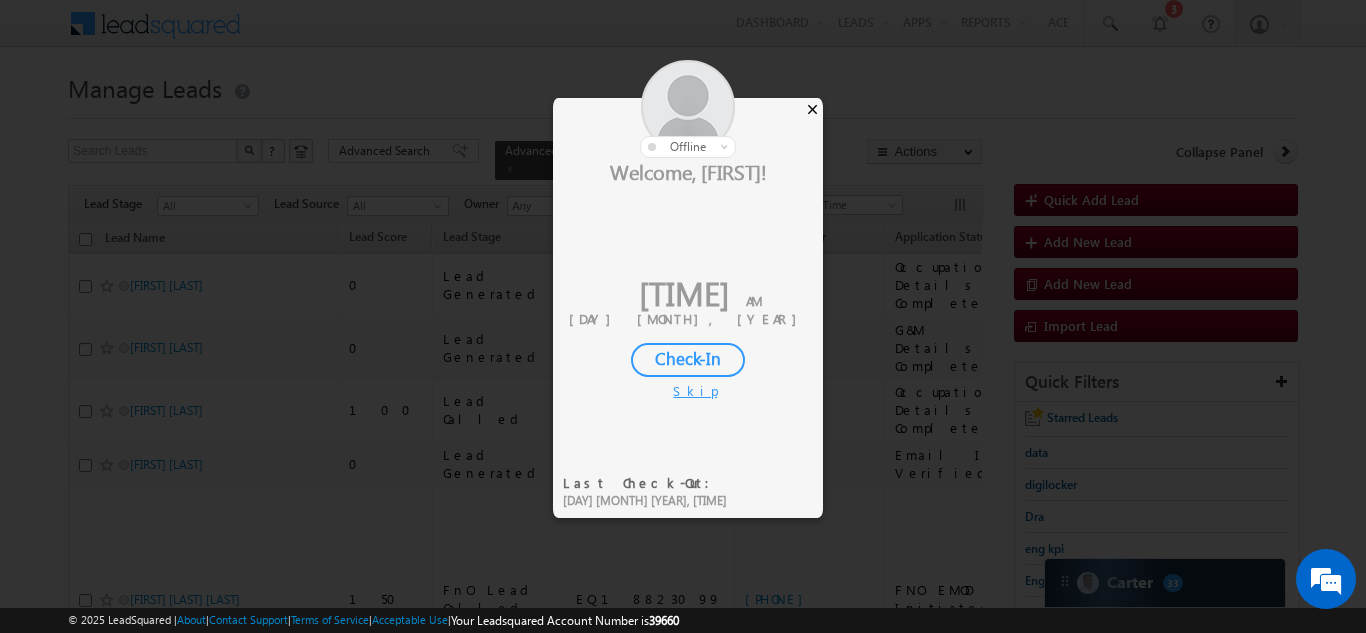 click on "×" at bounding box center [812, 109] 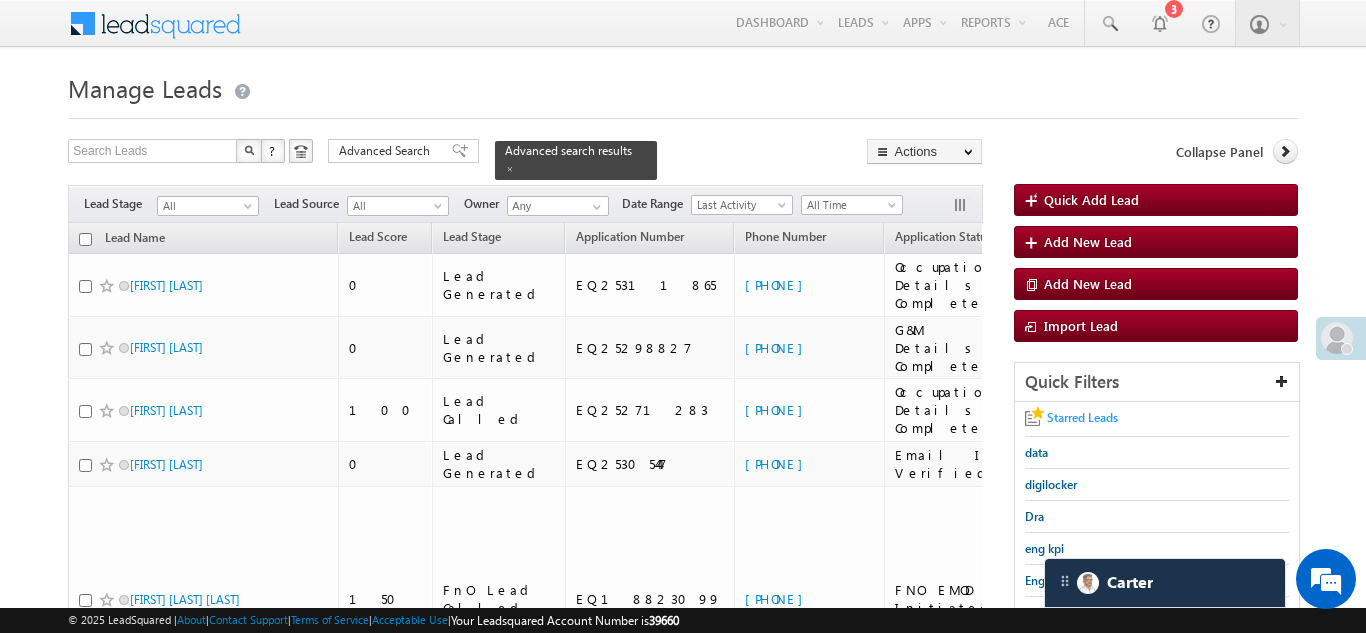 scroll, scrollTop: 0, scrollLeft: 0, axis: both 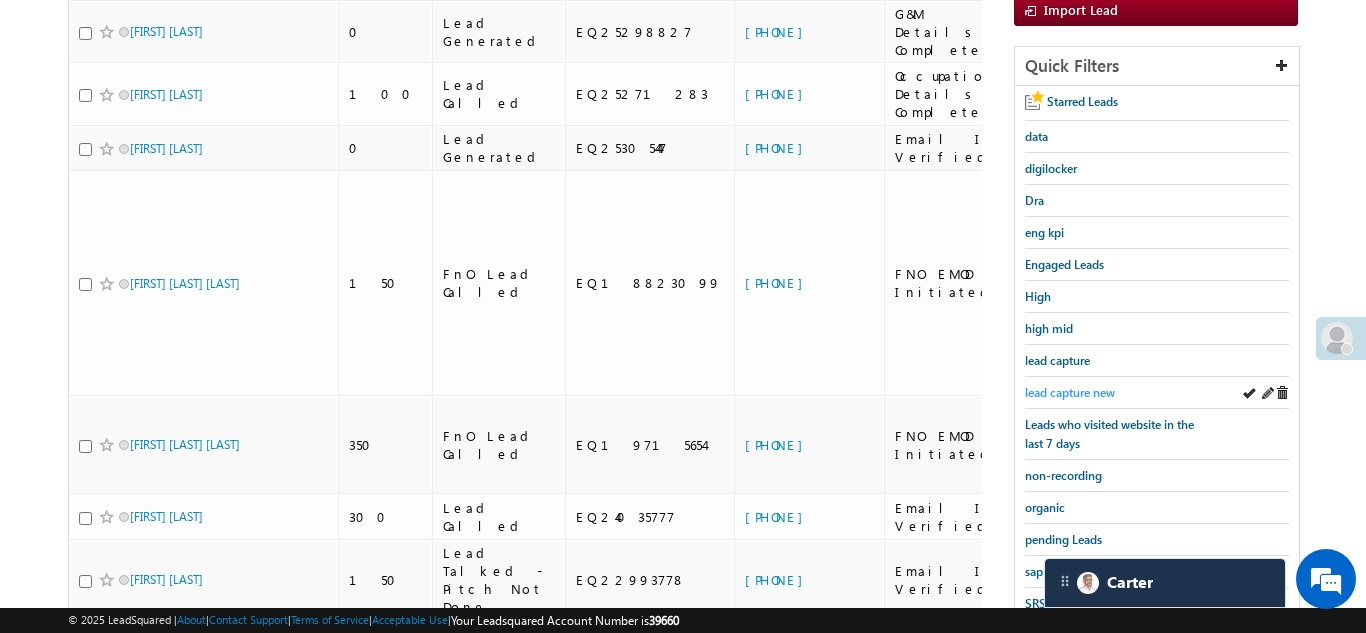 click on "lead capture new" at bounding box center (1070, 392) 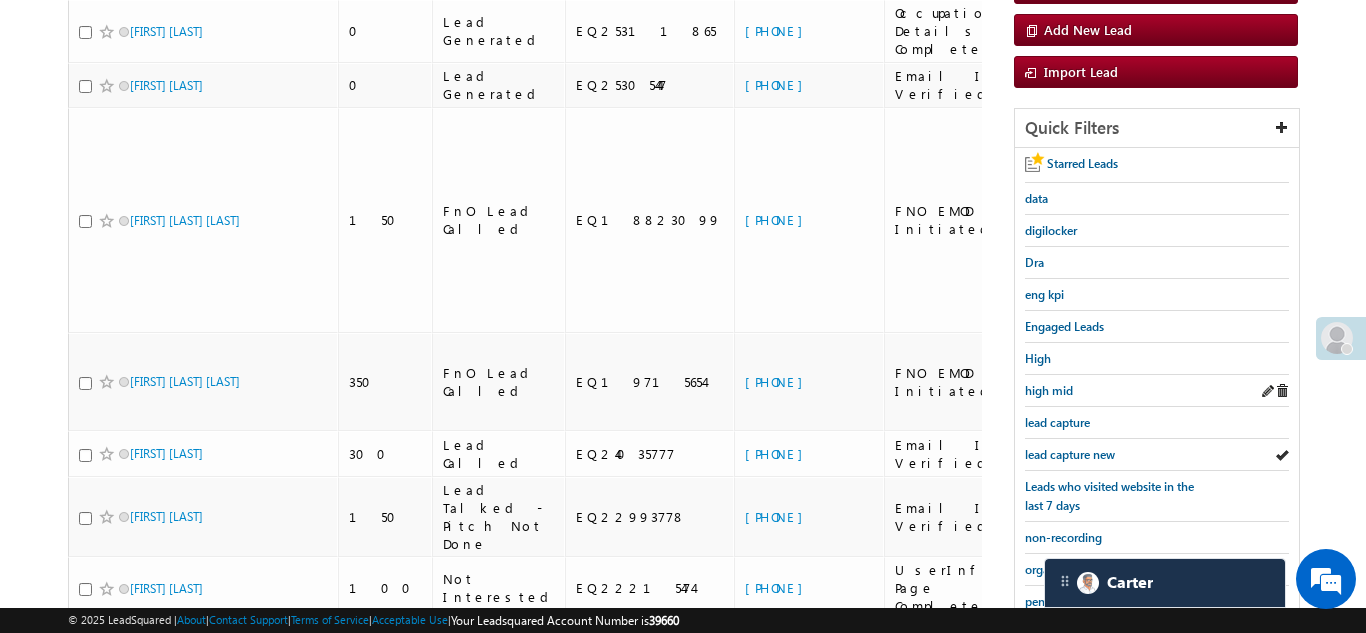 scroll, scrollTop: 271, scrollLeft: 0, axis: vertical 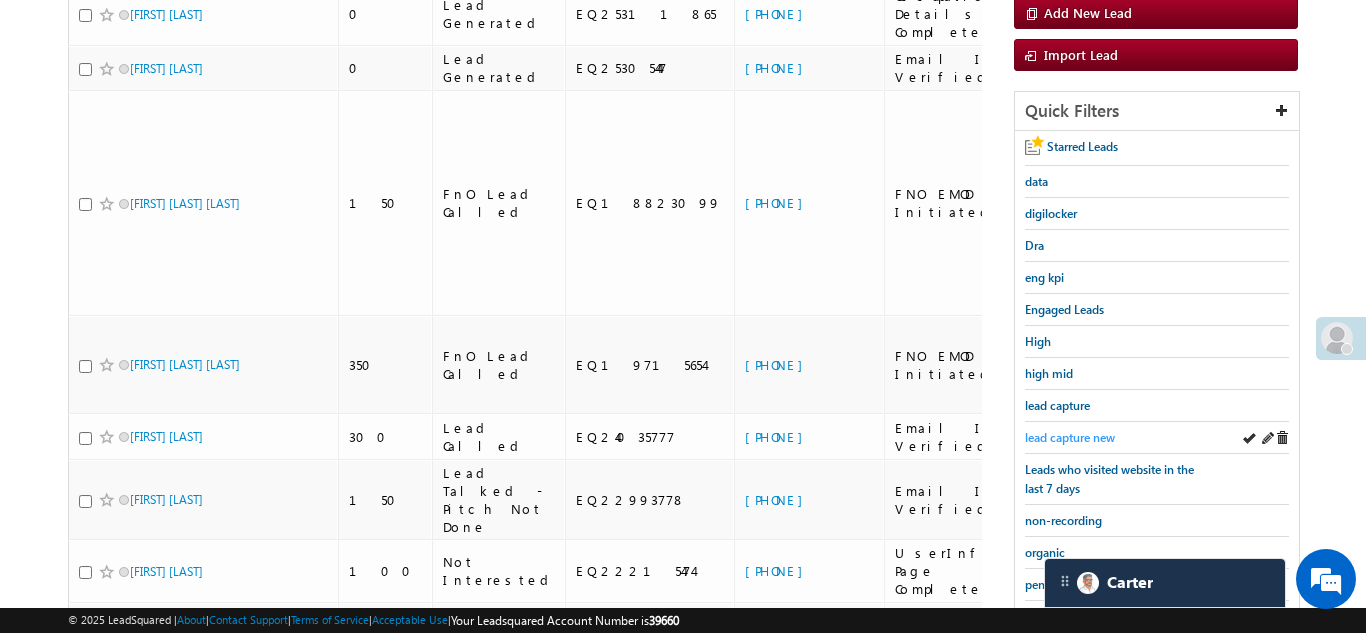 click on "lead capture new" at bounding box center [1070, 437] 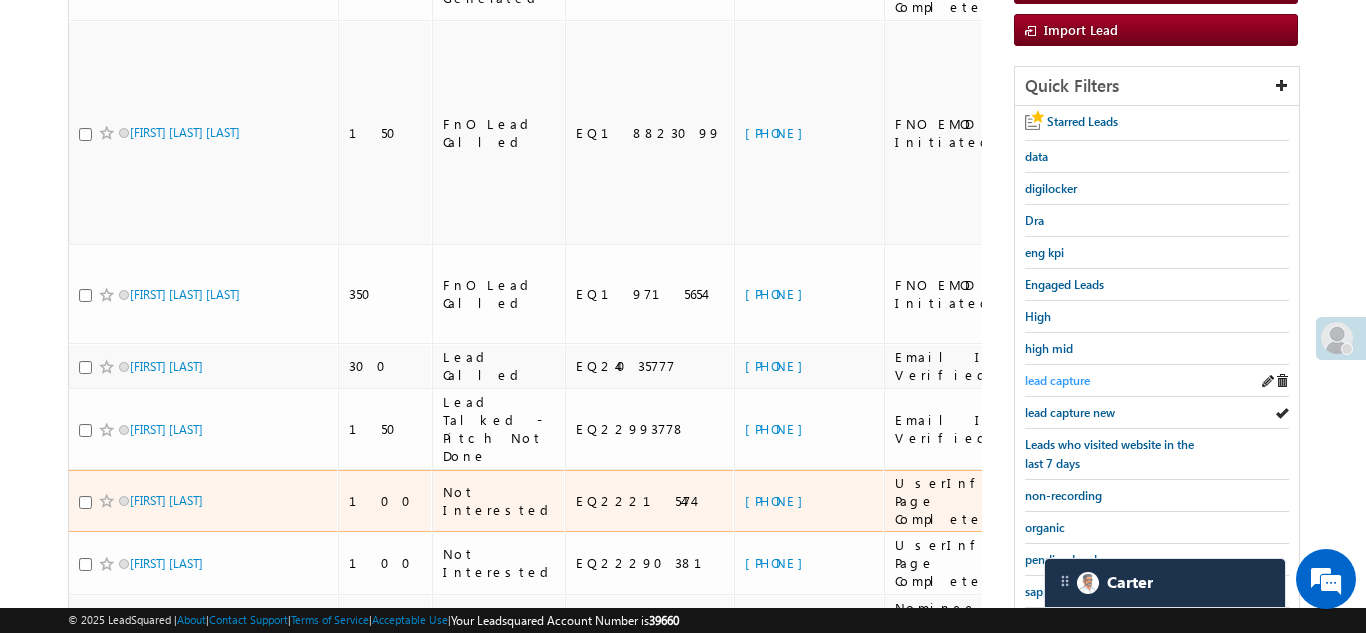 scroll, scrollTop: 312, scrollLeft: 0, axis: vertical 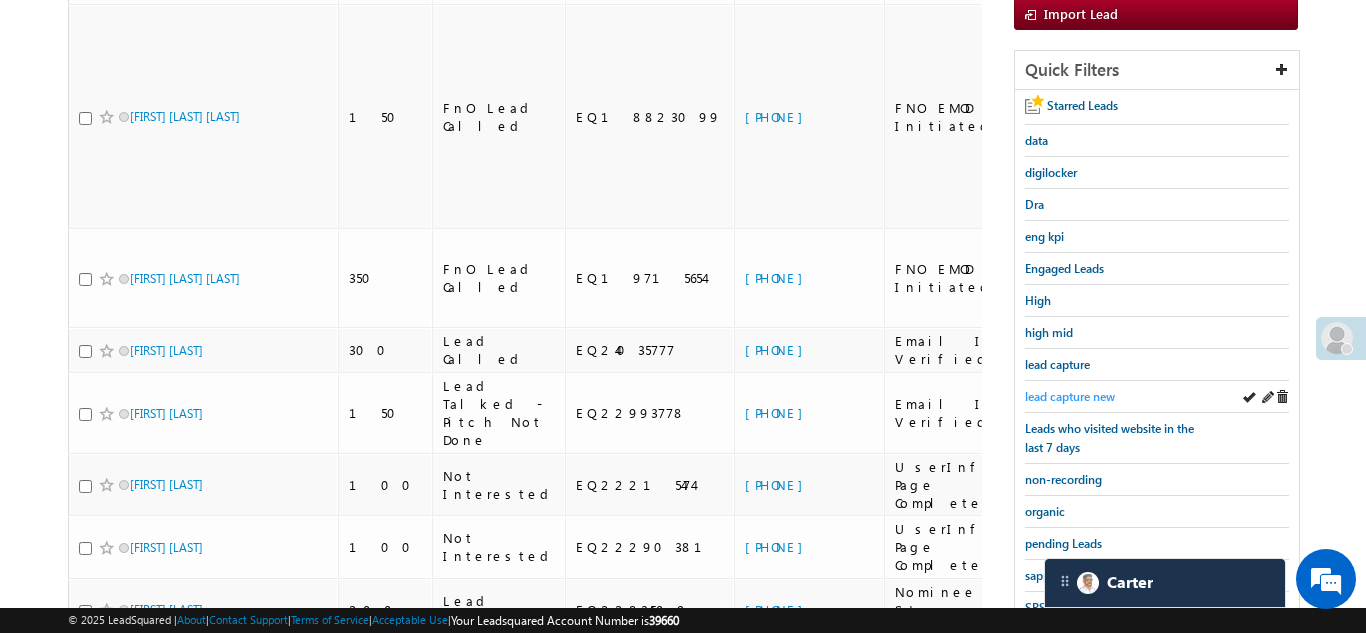 click on "lead capture new" at bounding box center [1070, 396] 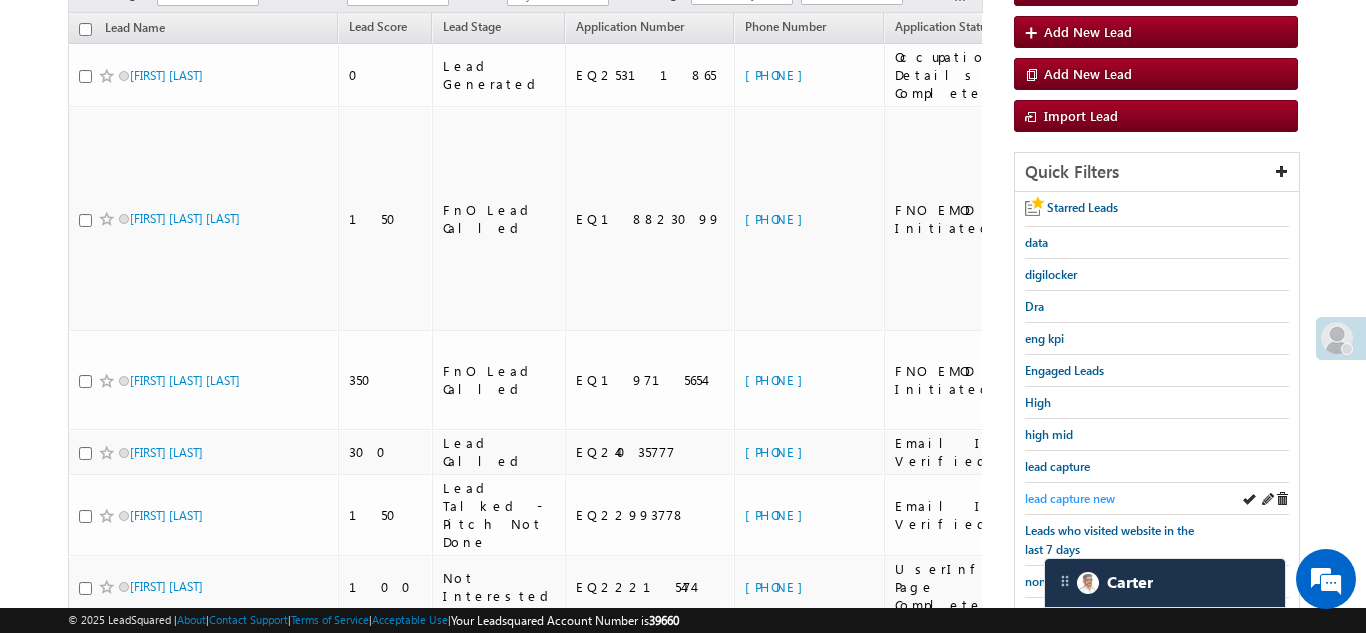scroll, scrollTop: 265, scrollLeft: 0, axis: vertical 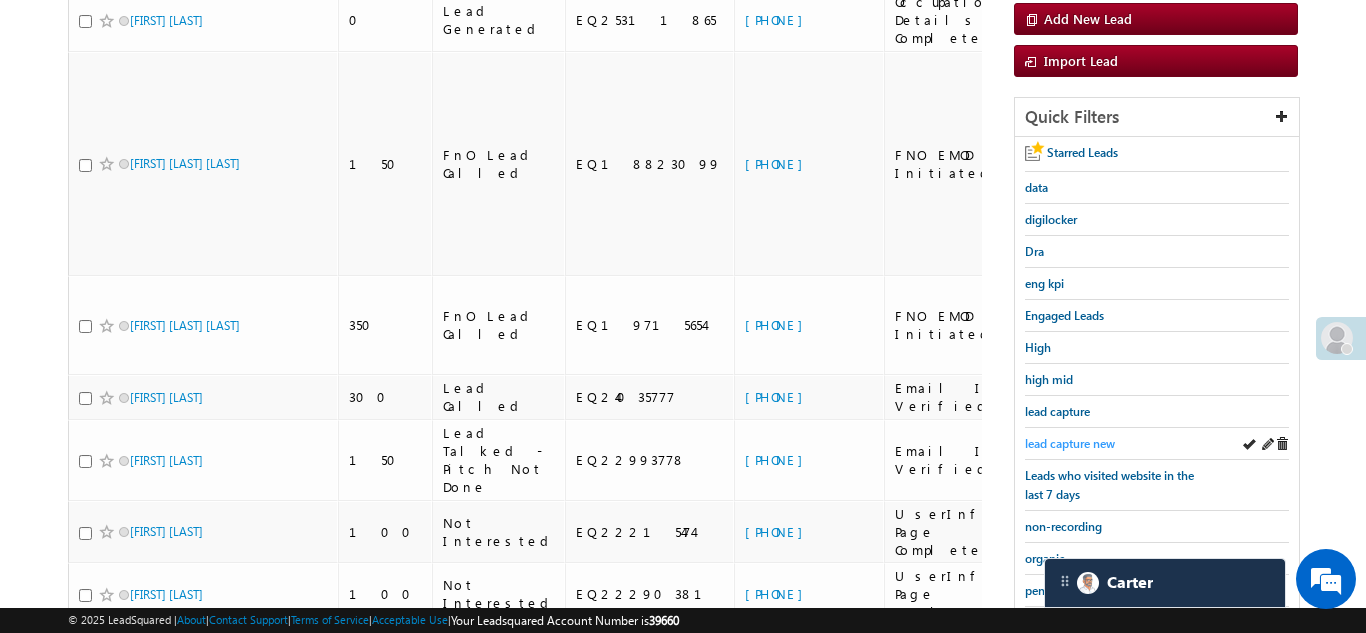click on "lead capture new" at bounding box center (1070, 443) 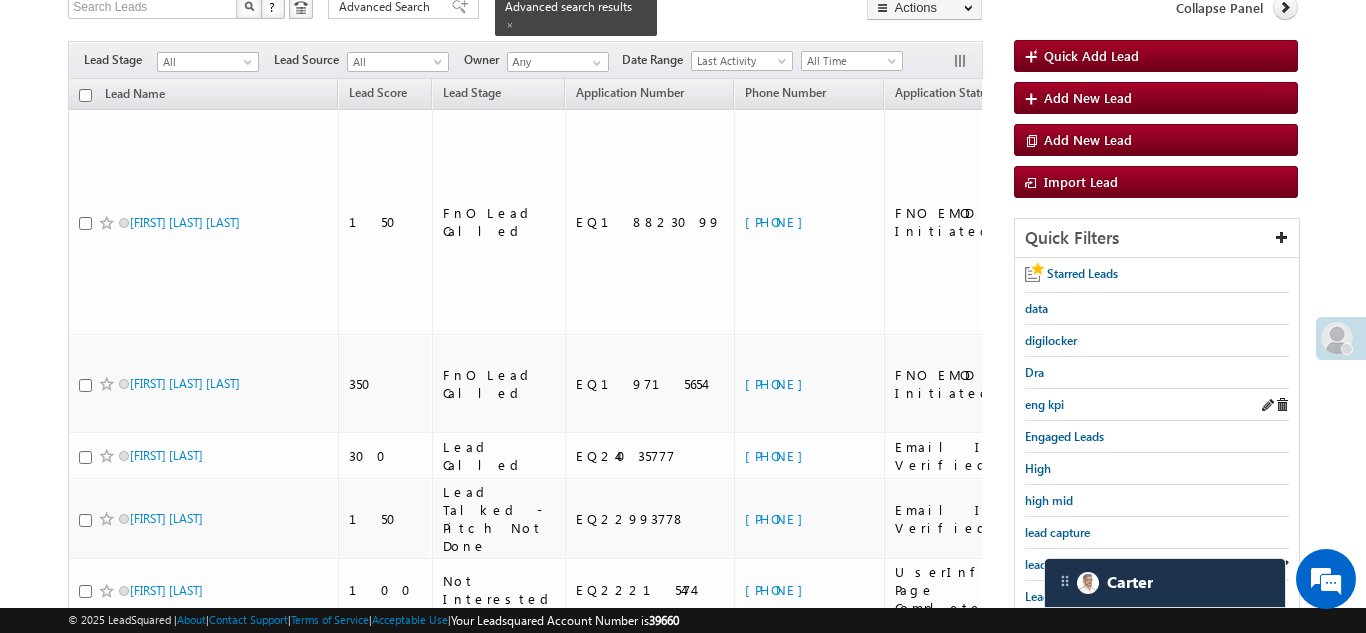scroll, scrollTop: 151, scrollLeft: 0, axis: vertical 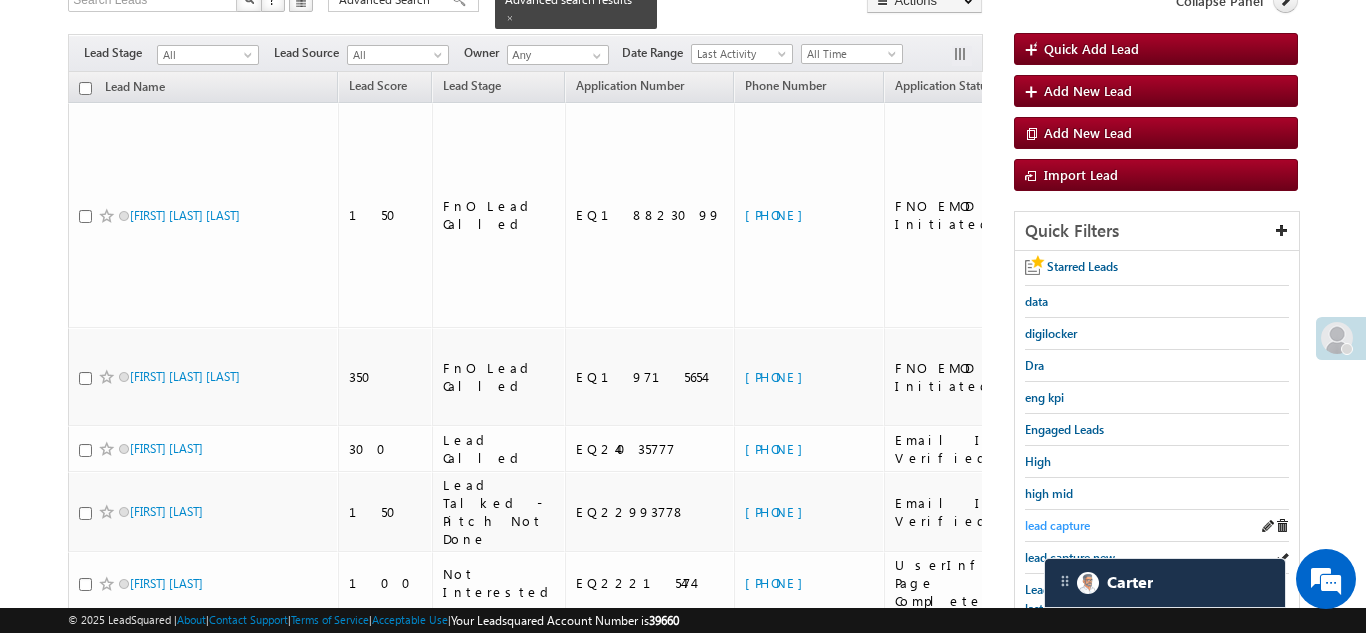 click on "lead capture" at bounding box center (1057, 525) 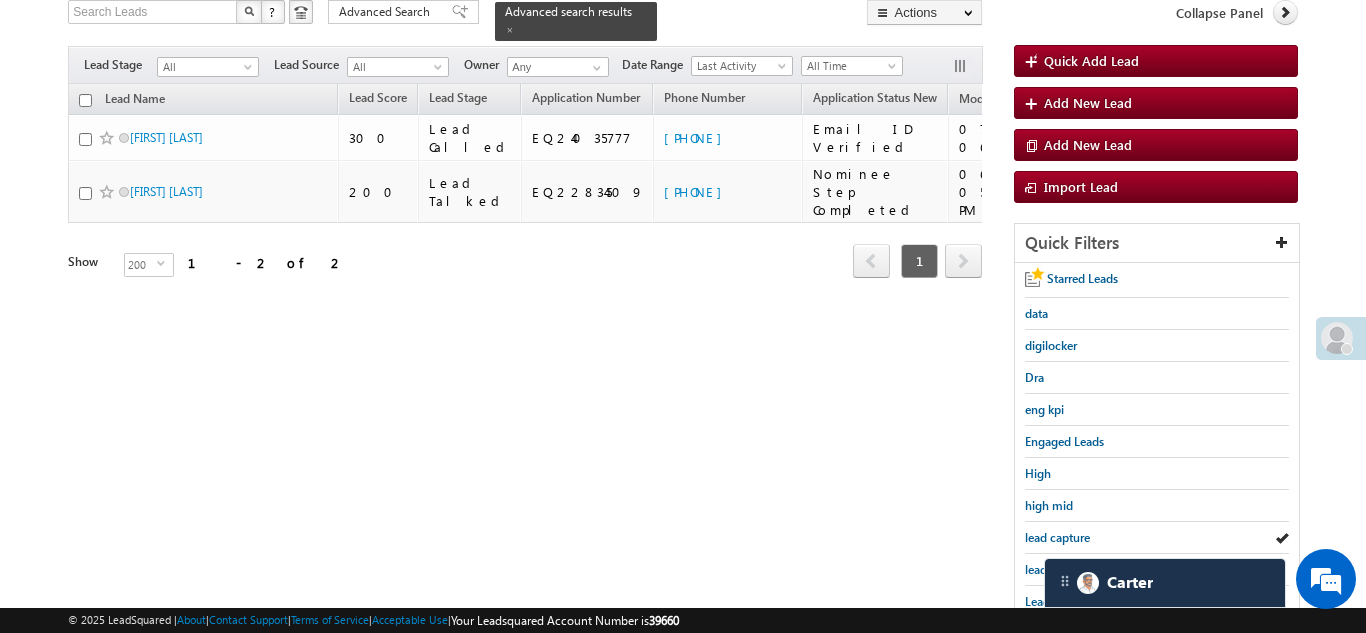 scroll, scrollTop: 120, scrollLeft: 0, axis: vertical 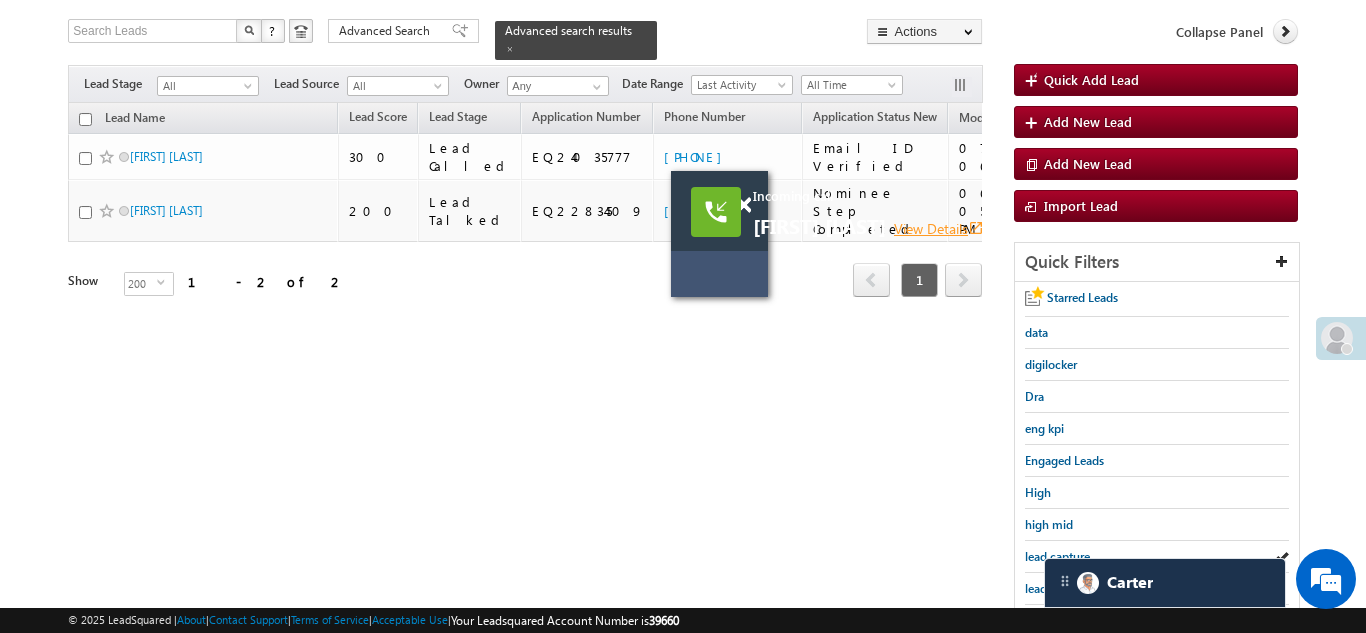 click on "View Details  open_in_new" at bounding box center (939, 228) 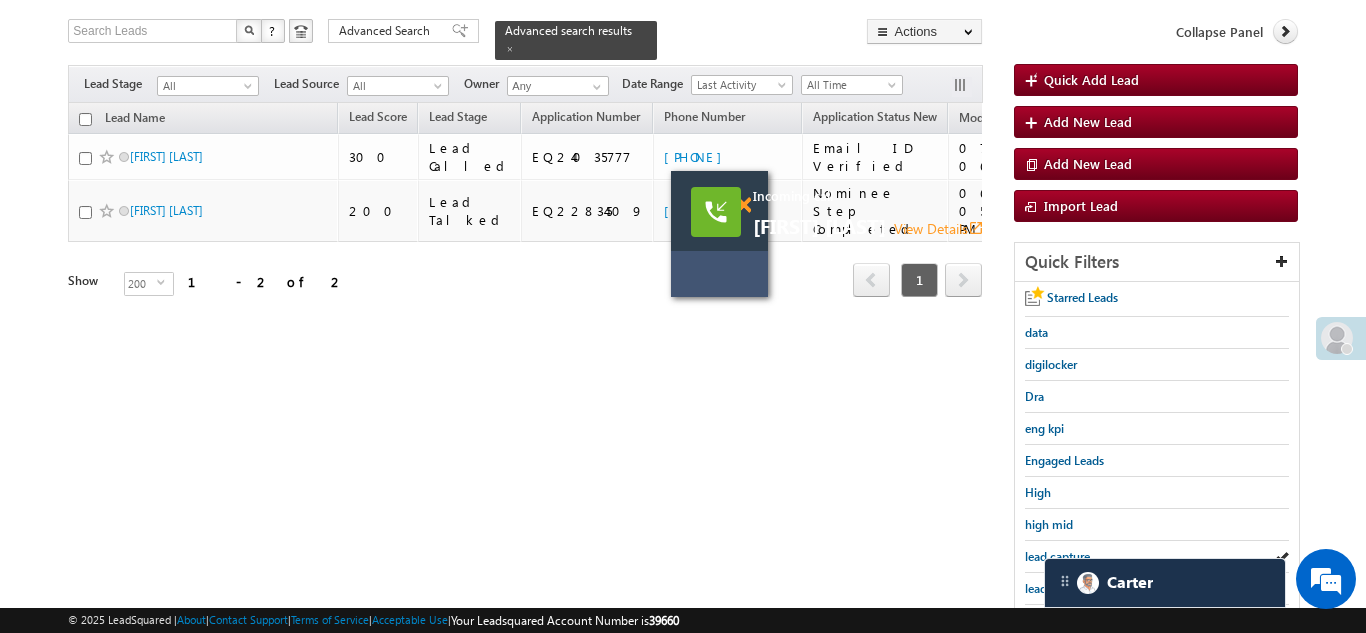 click at bounding box center (743, 205) 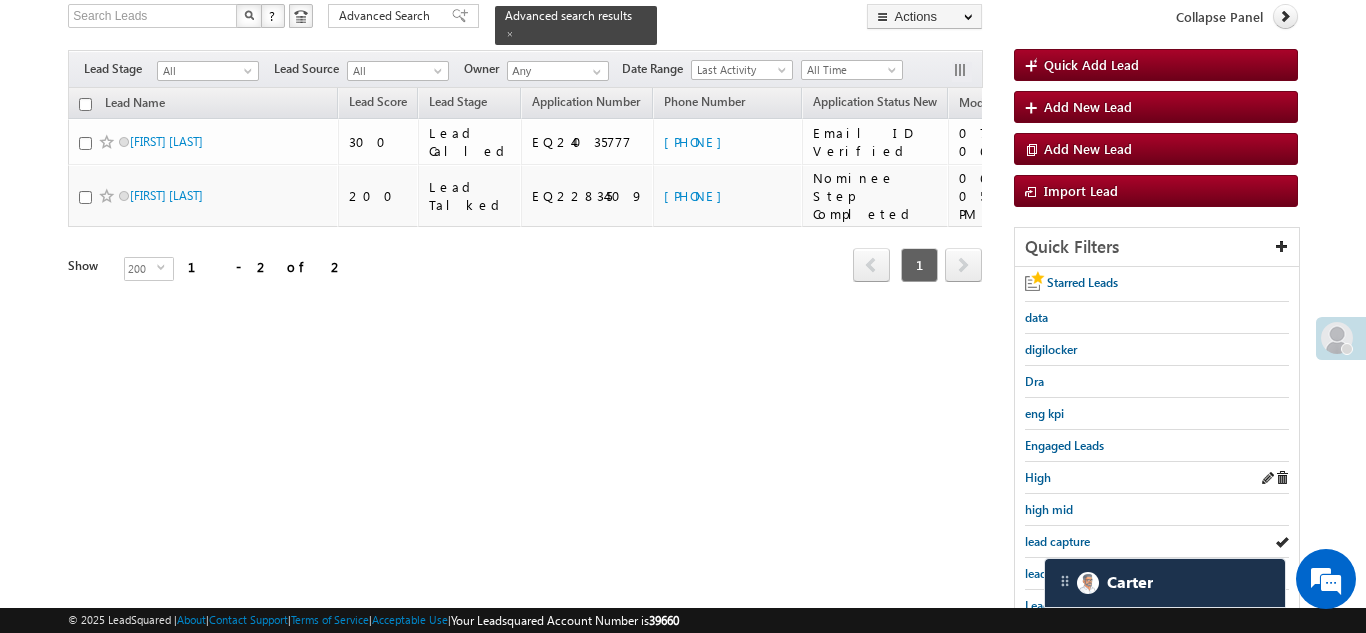 scroll, scrollTop: 201, scrollLeft: 0, axis: vertical 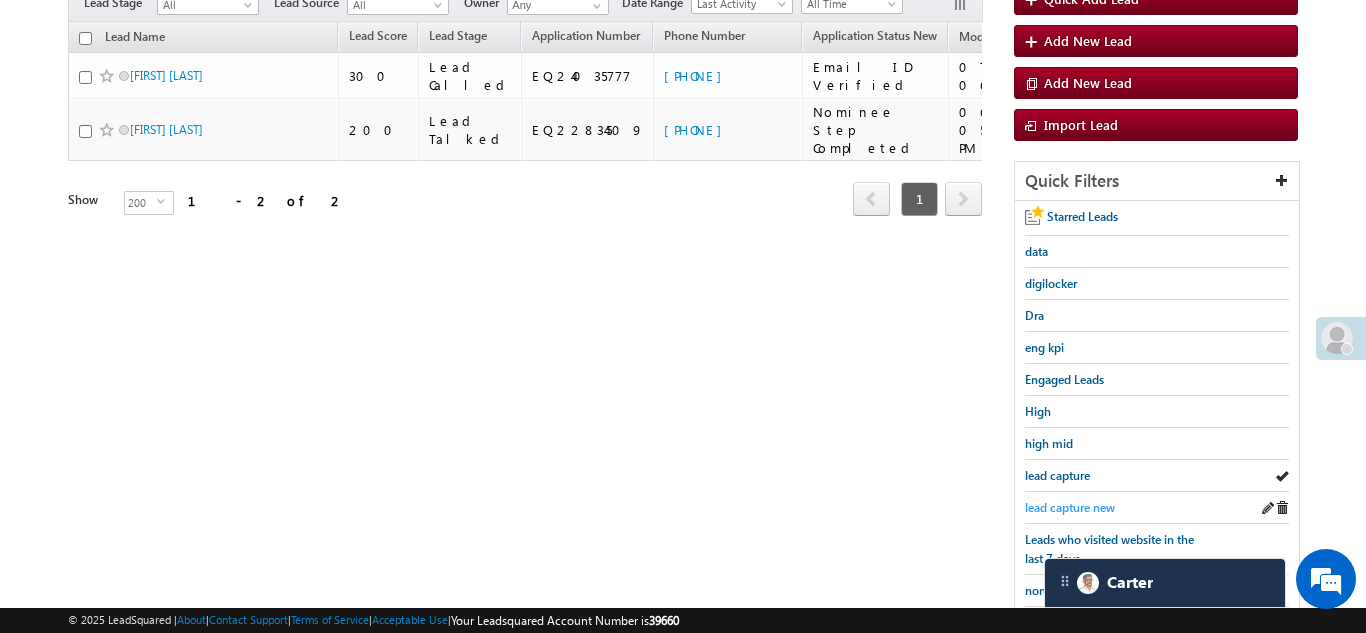 click on "lead capture new" at bounding box center [1070, 507] 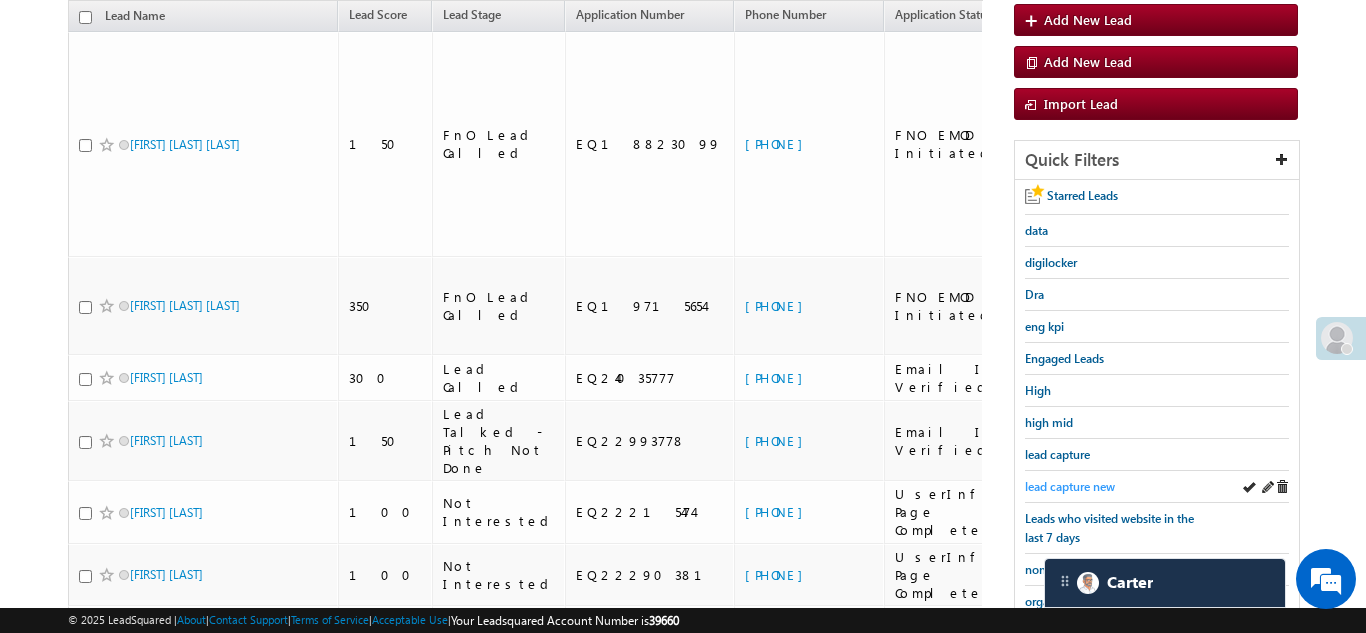 scroll, scrollTop: 232, scrollLeft: 0, axis: vertical 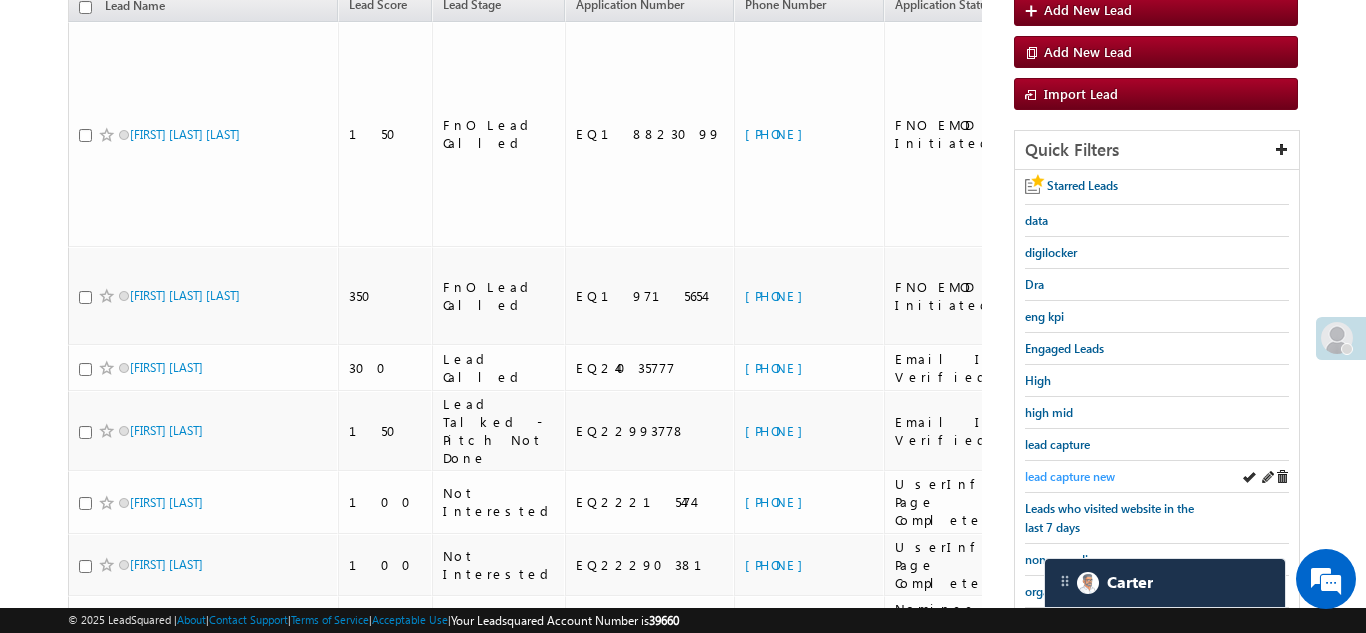click on "lead capture new" at bounding box center [1070, 476] 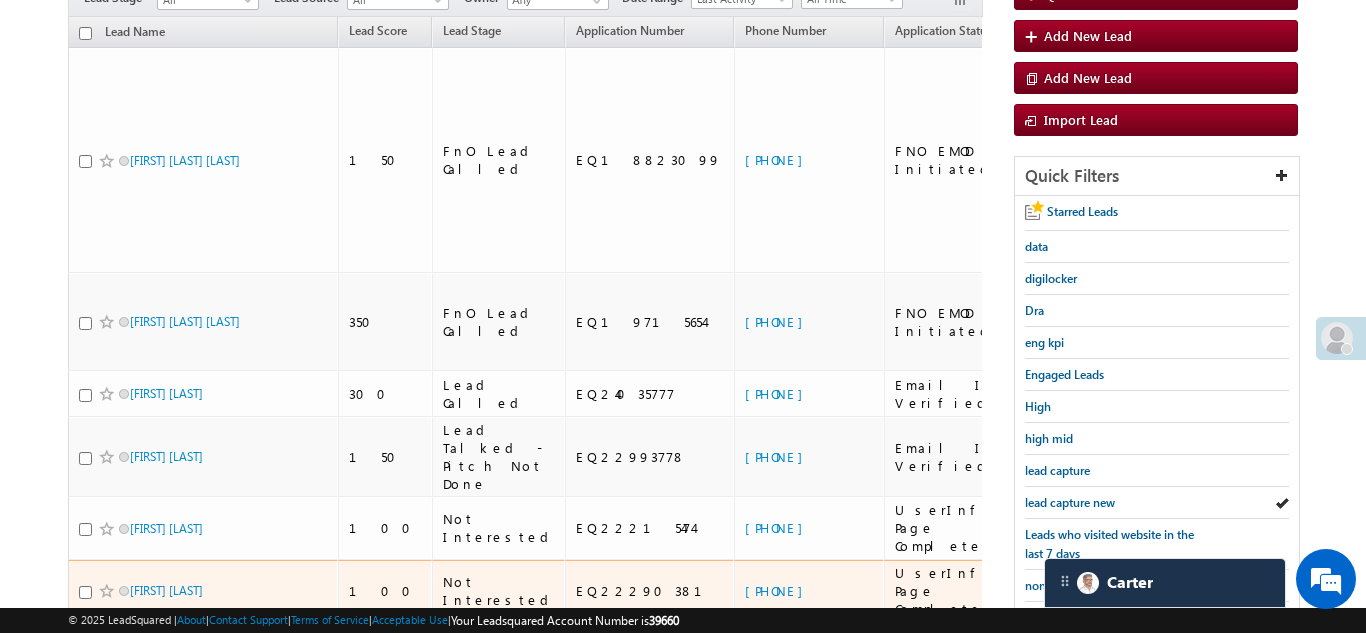 scroll, scrollTop: 202, scrollLeft: 0, axis: vertical 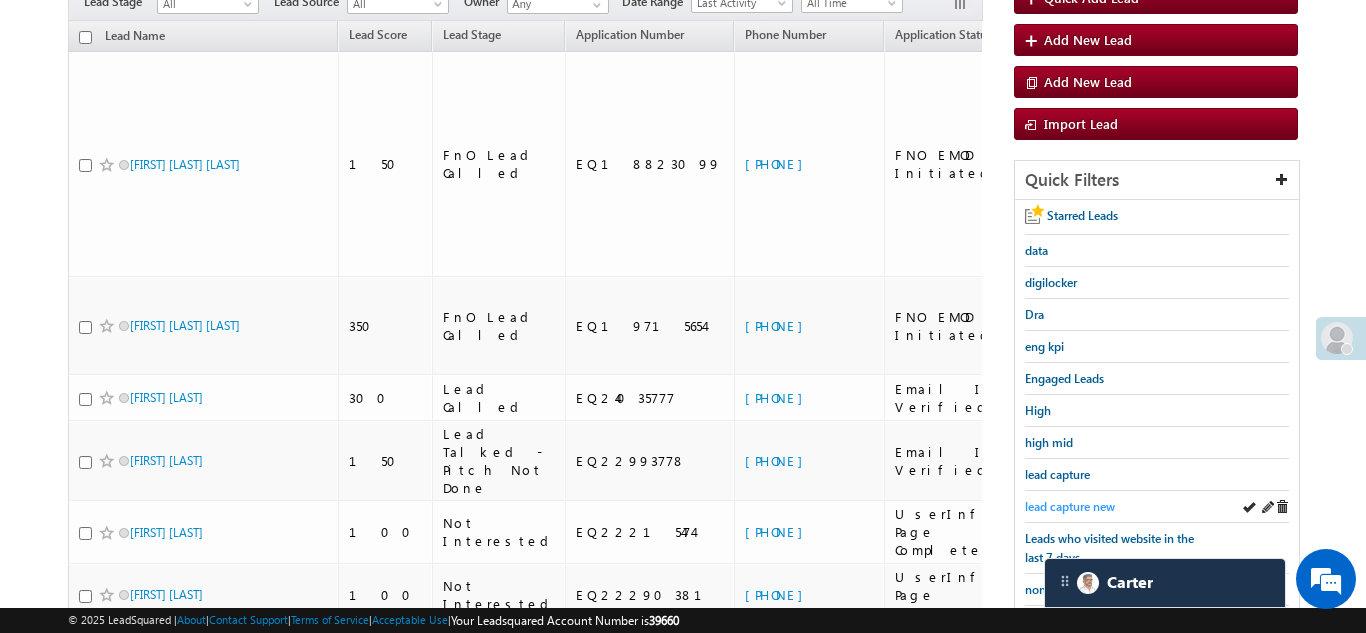 click on "lead capture new" at bounding box center [1070, 506] 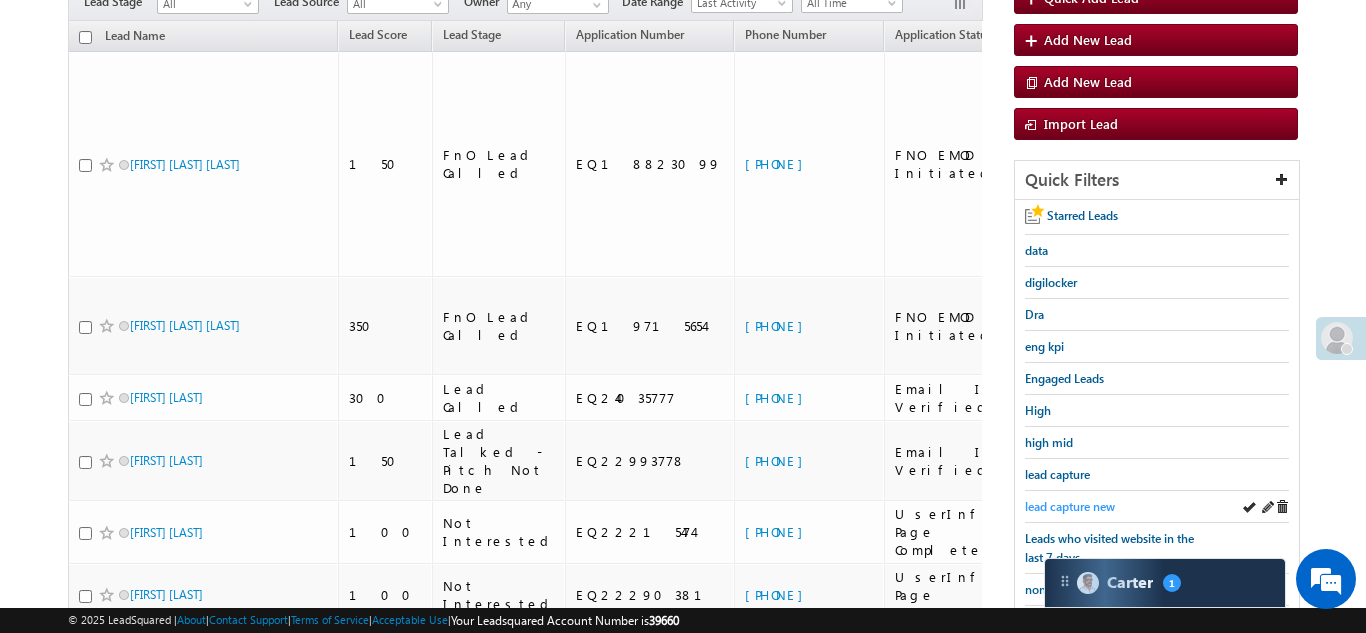 click on "lead capture new" at bounding box center [1070, 506] 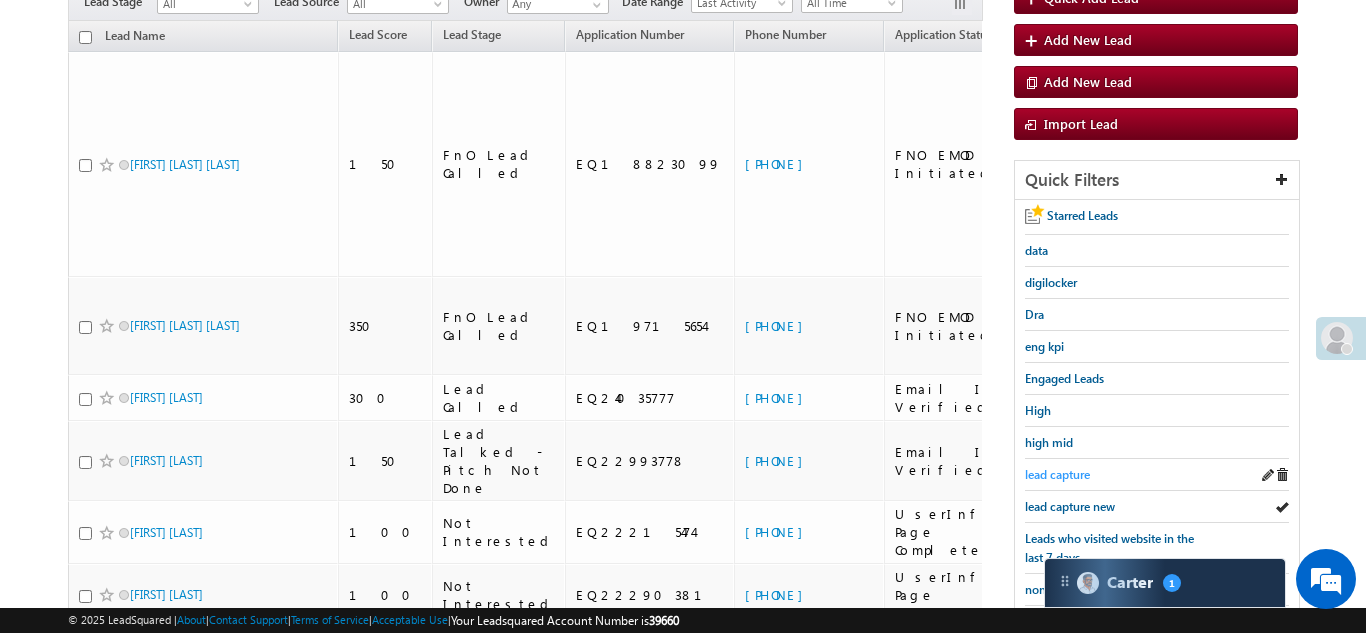 click on "lead capture" at bounding box center [1057, 474] 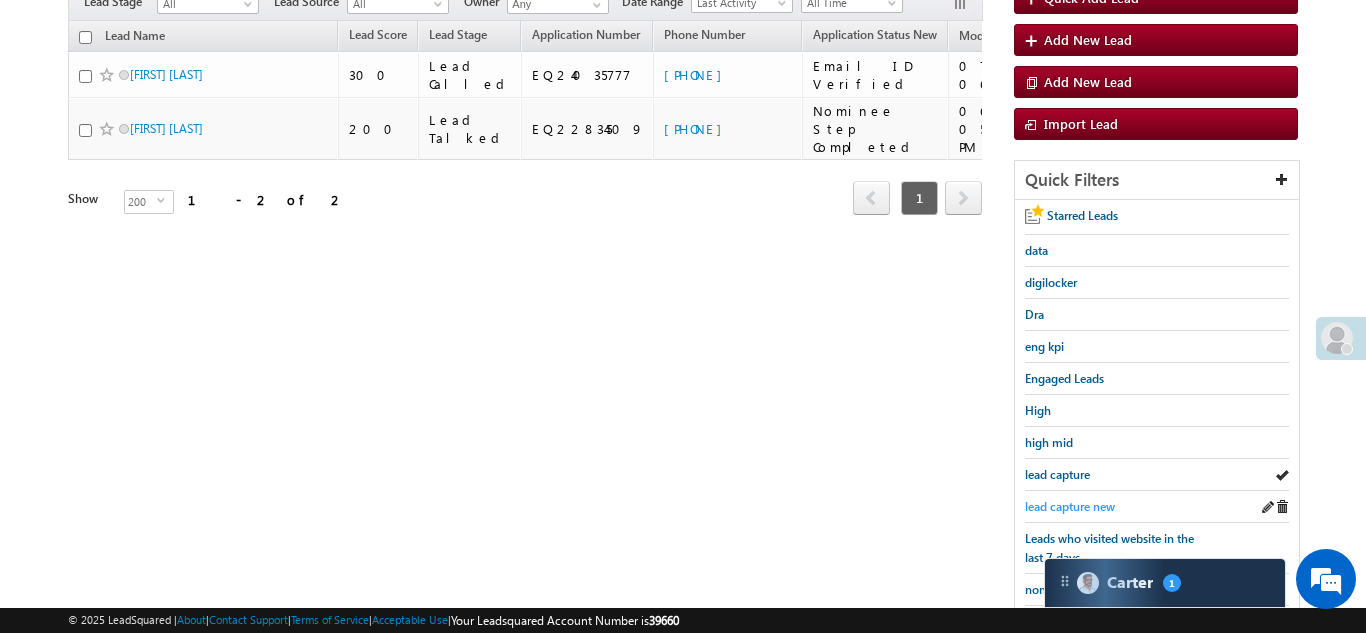click on "lead capture new" at bounding box center [1070, 506] 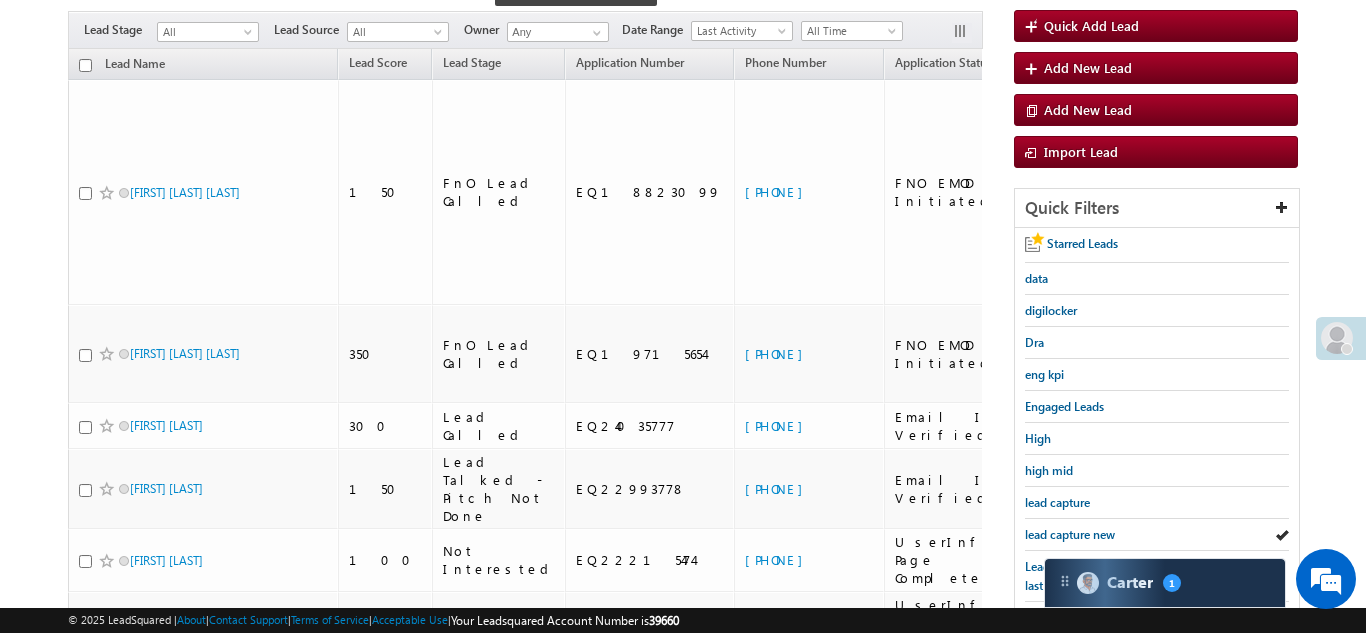 scroll, scrollTop: 171, scrollLeft: 0, axis: vertical 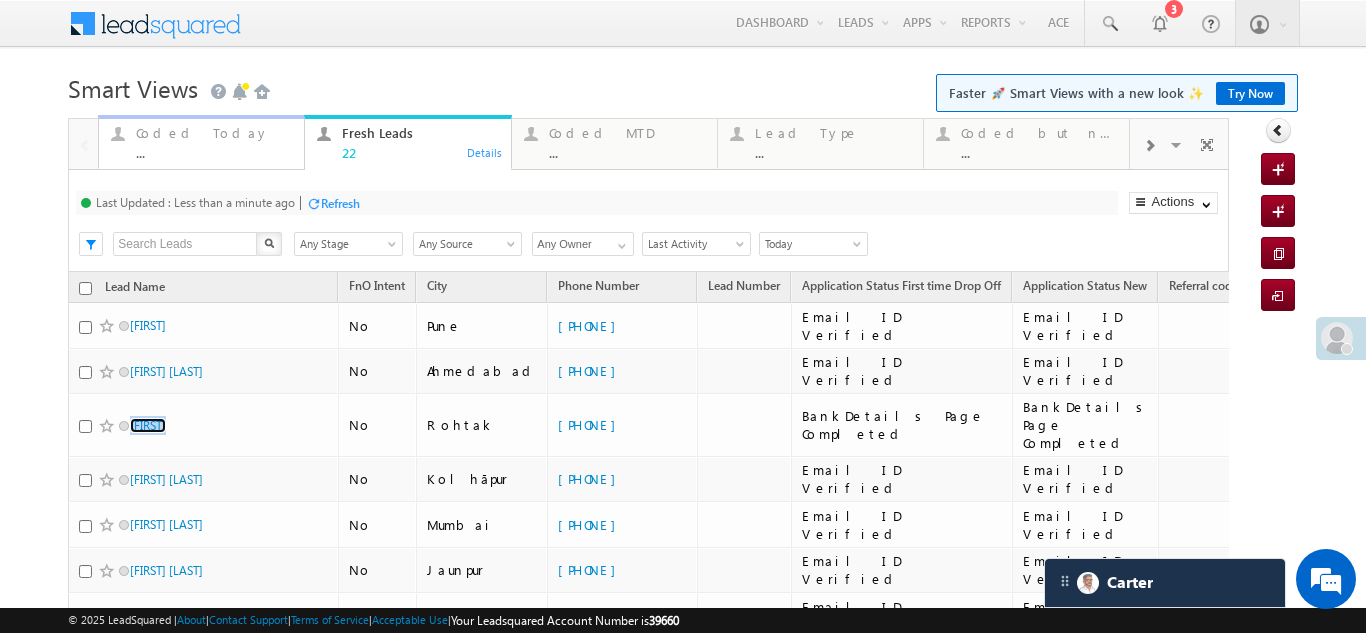 click on "..." at bounding box center [214, 152] 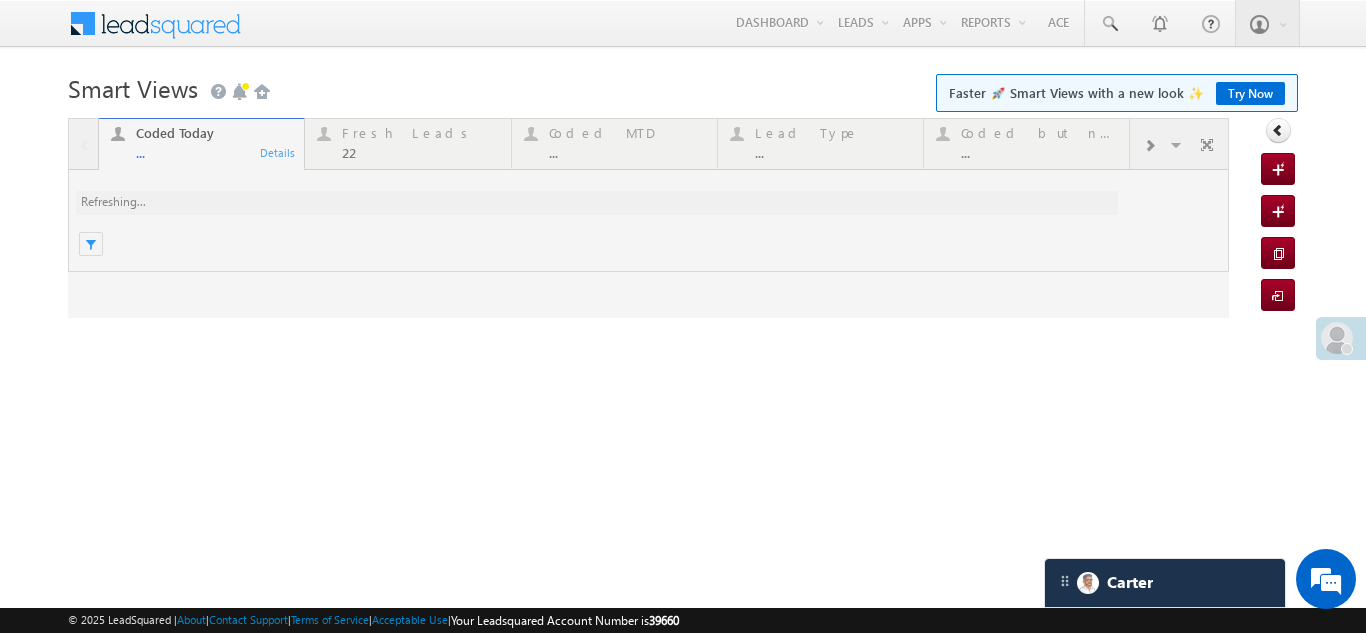 scroll, scrollTop: 0, scrollLeft: 0, axis: both 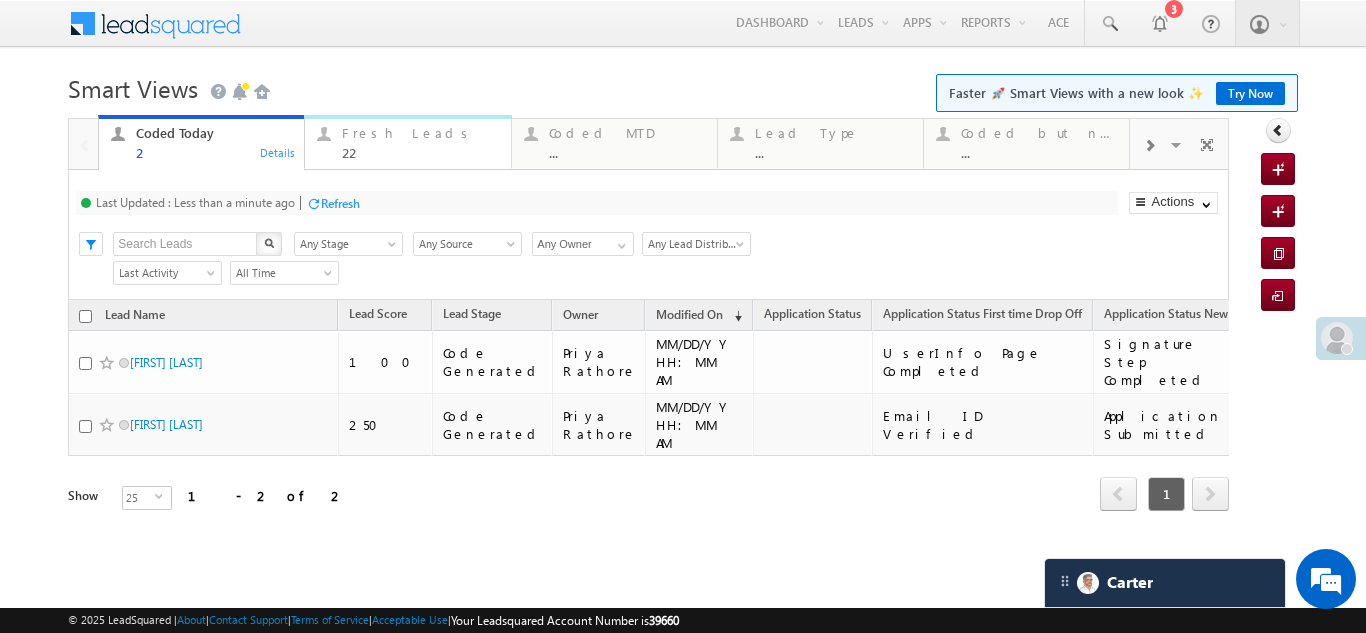 click on "Fresh Leads 22" at bounding box center (420, 140) 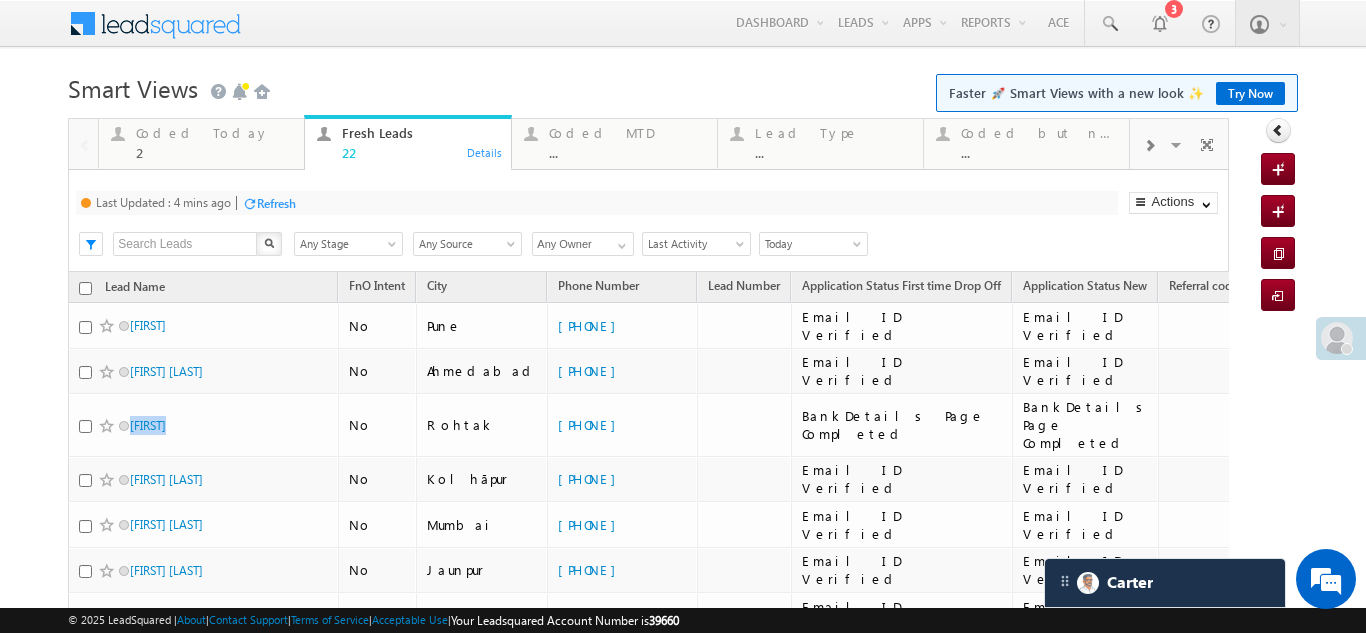 click on "Refresh" at bounding box center (276, 203) 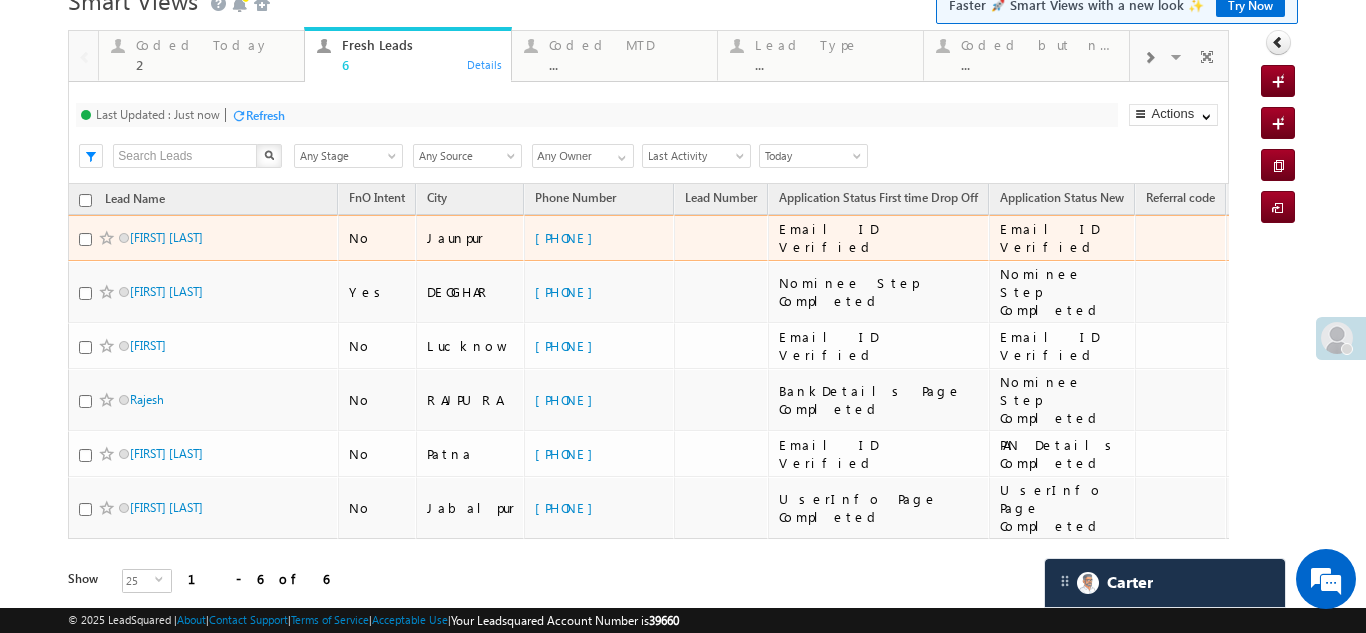 scroll, scrollTop: 104, scrollLeft: 0, axis: vertical 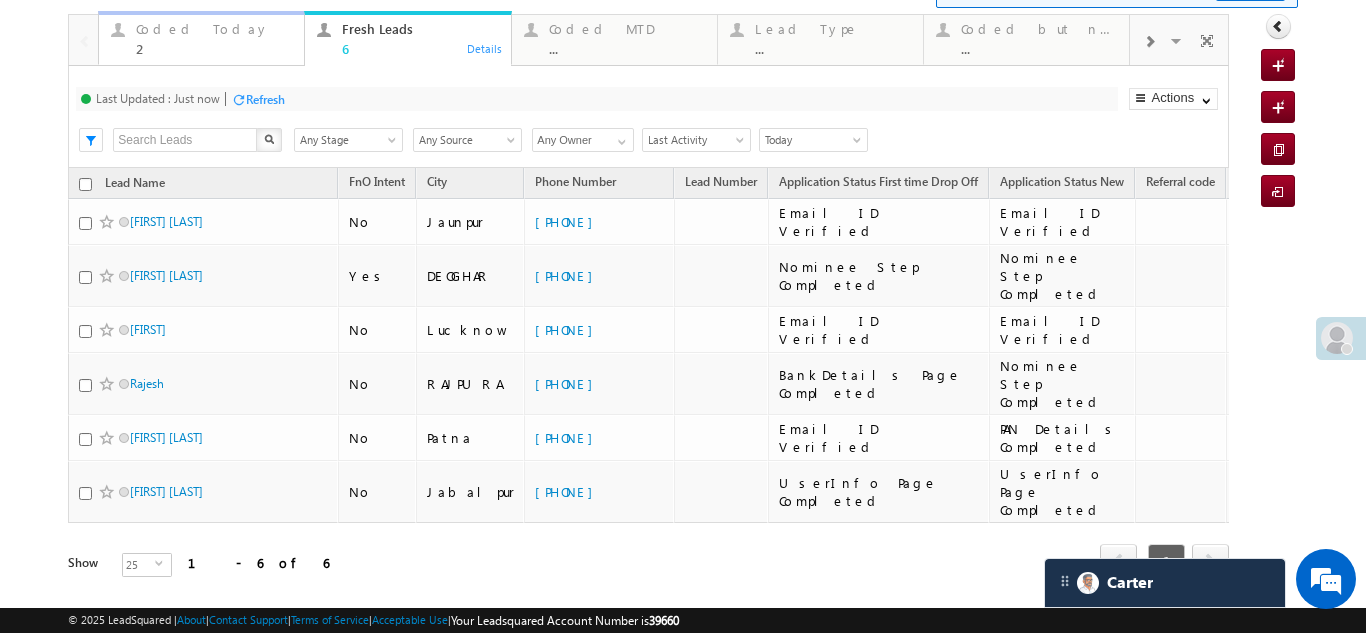 click on "Coded Today" at bounding box center [214, 29] 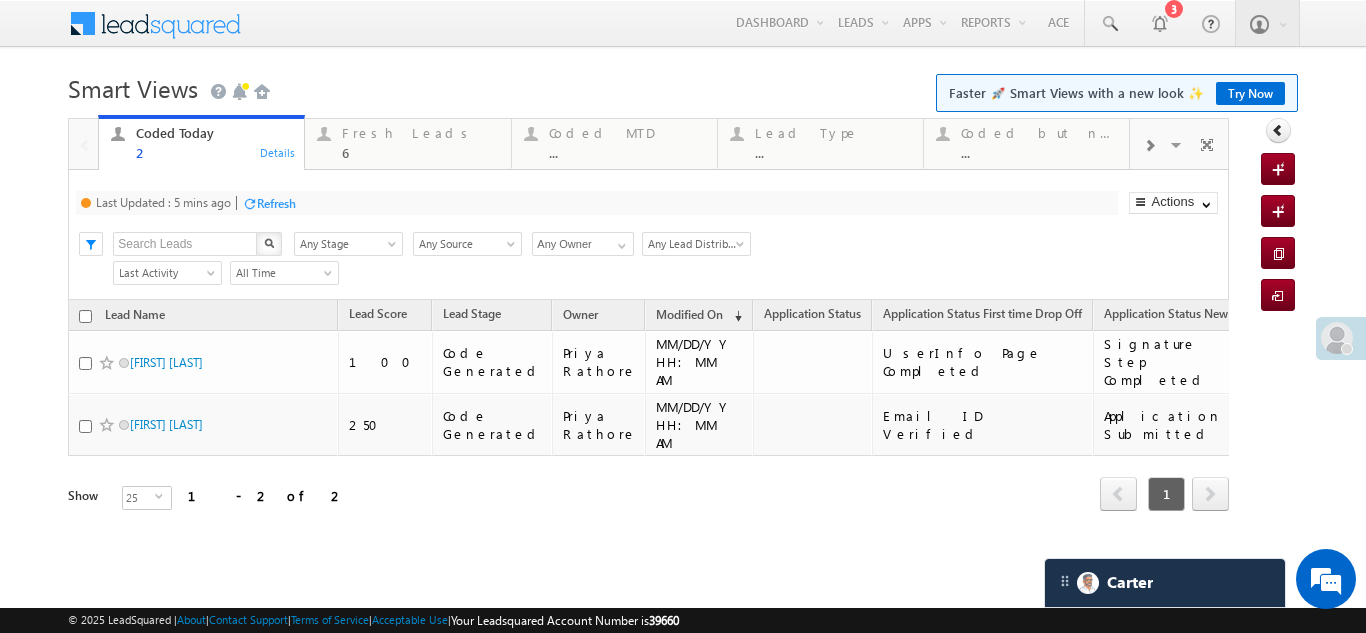 click on "Refresh" at bounding box center (276, 203) 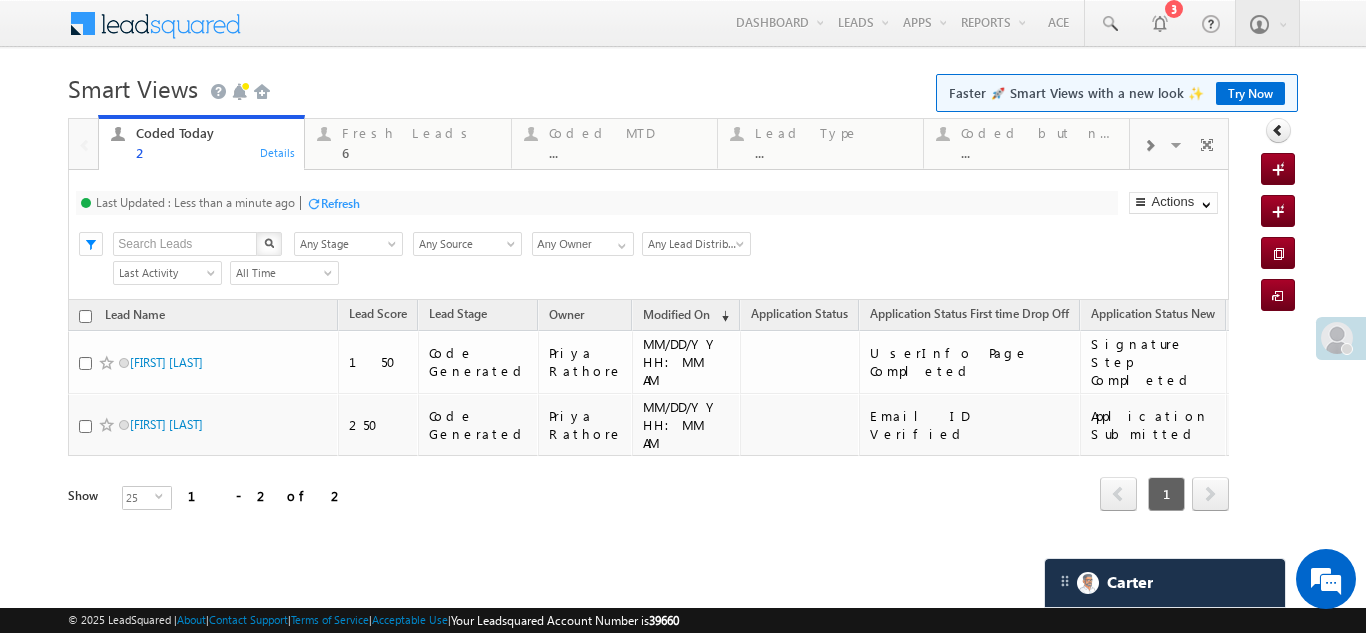 click on "Refresh" at bounding box center [340, 203] 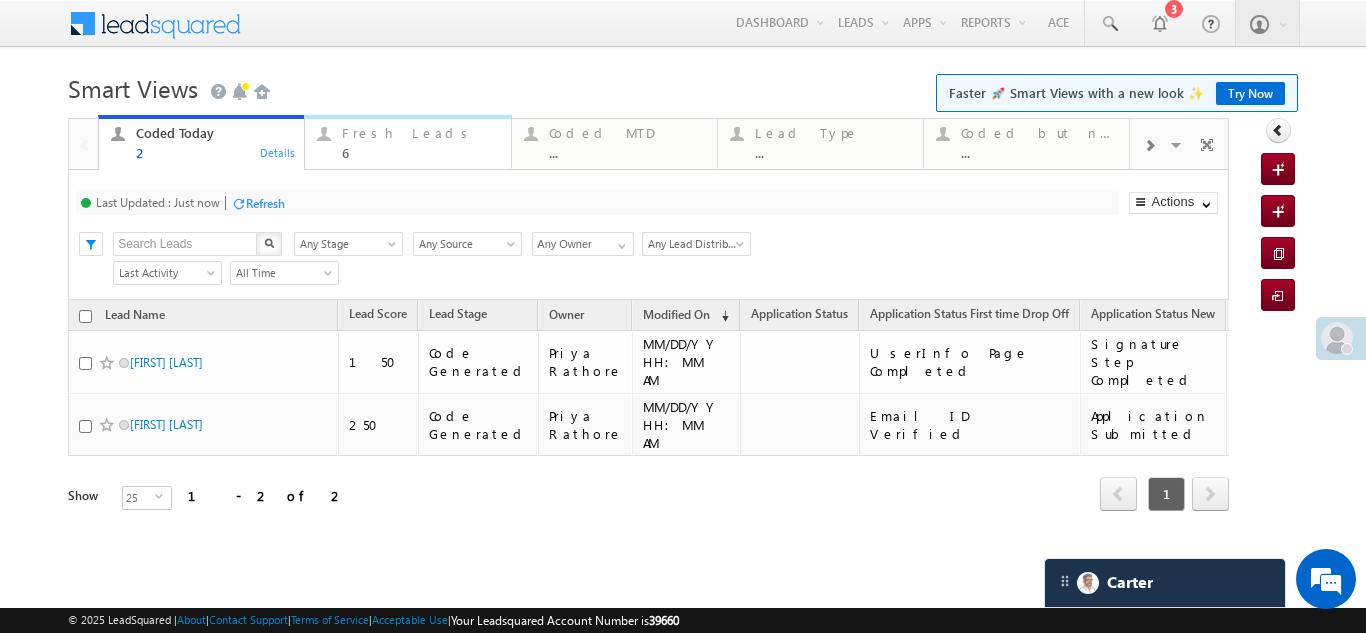 click on "Fresh Leads 6" at bounding box center (420, 140) 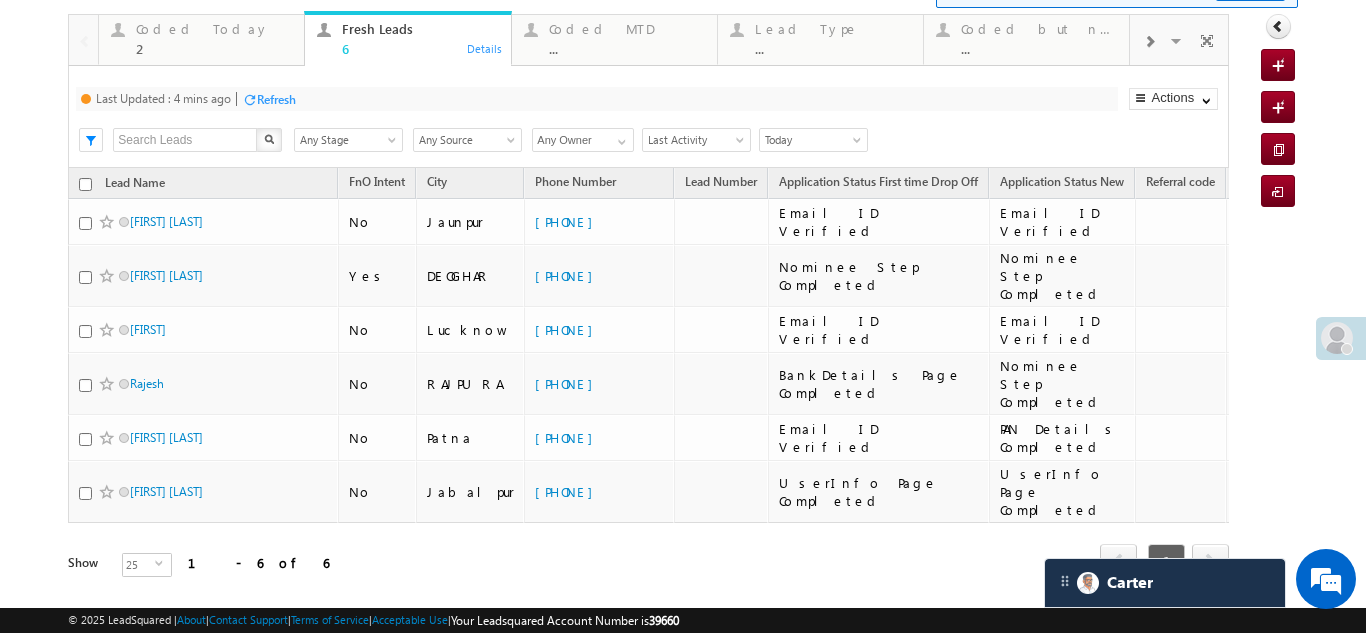 click on "Refresh" at bounding box center (276, 99) 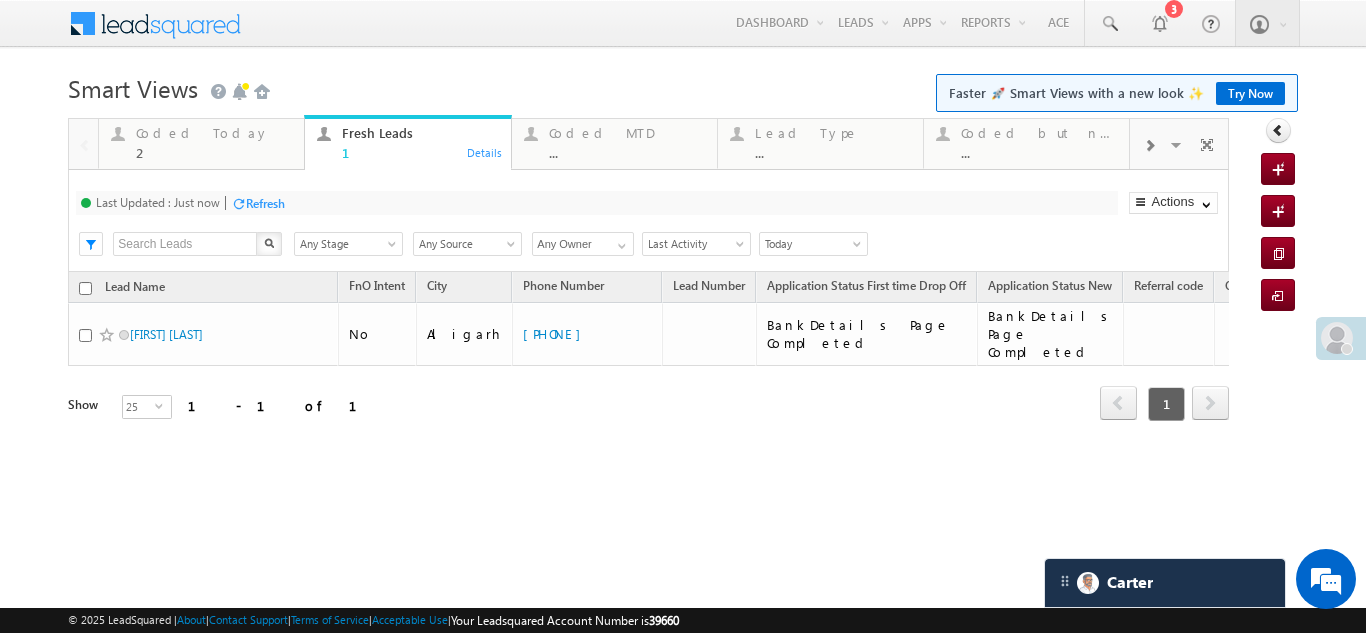 scroll, scrollTop: 0, scrollLeft: 0, axis: both 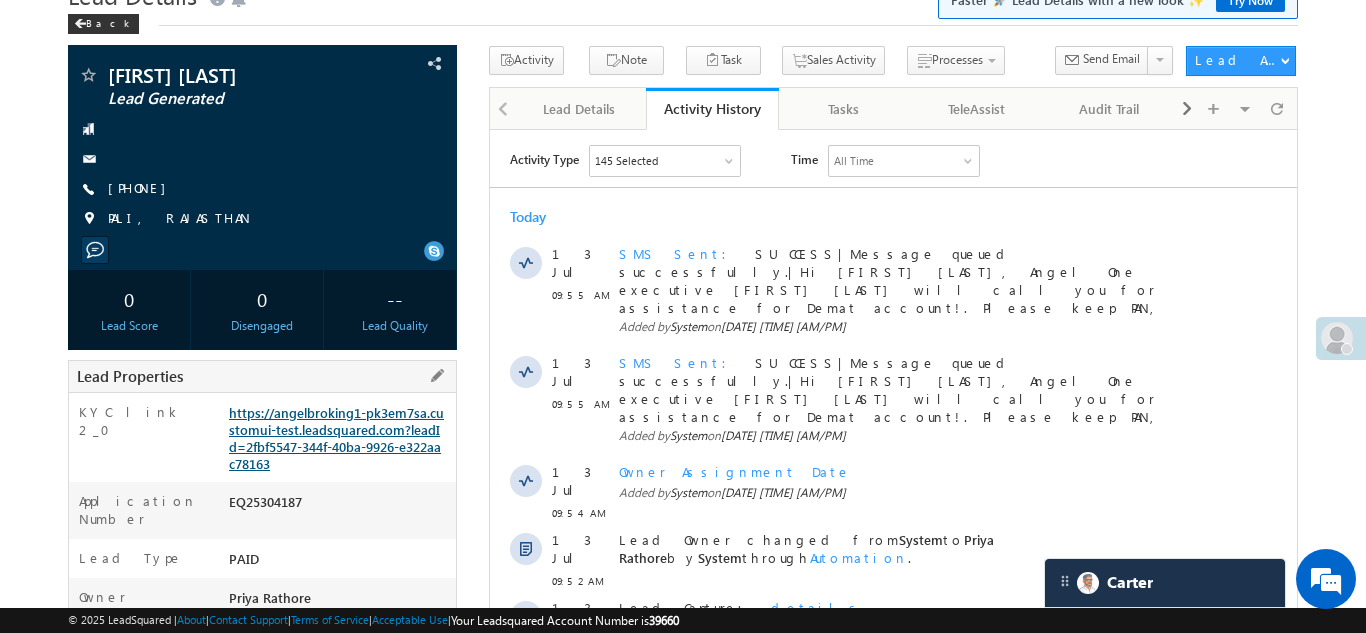 click on "https://angelbroking1-pk3em7sa.customui-test.leadsquared.com?leadId=2fbf5547-344f-40ba-9926-e322aac78163" at bounding box center [336, 438] 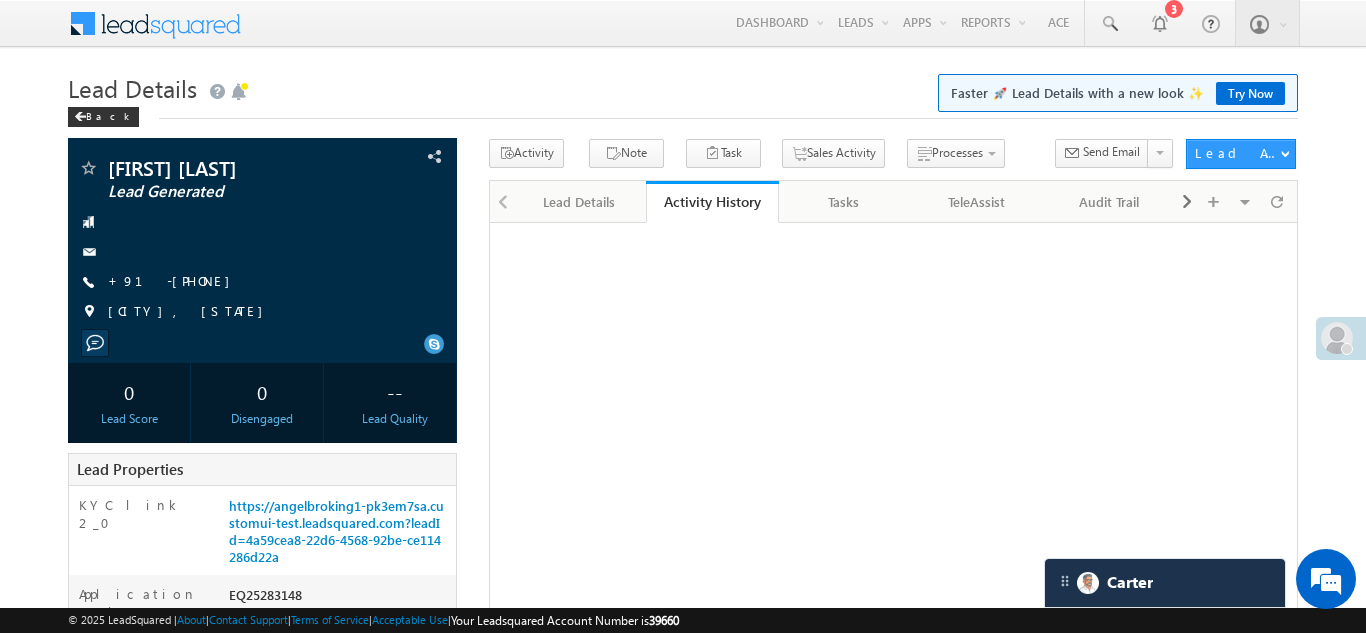 scroll, scrollTop: 0, scrollLeft: 0, axis: both 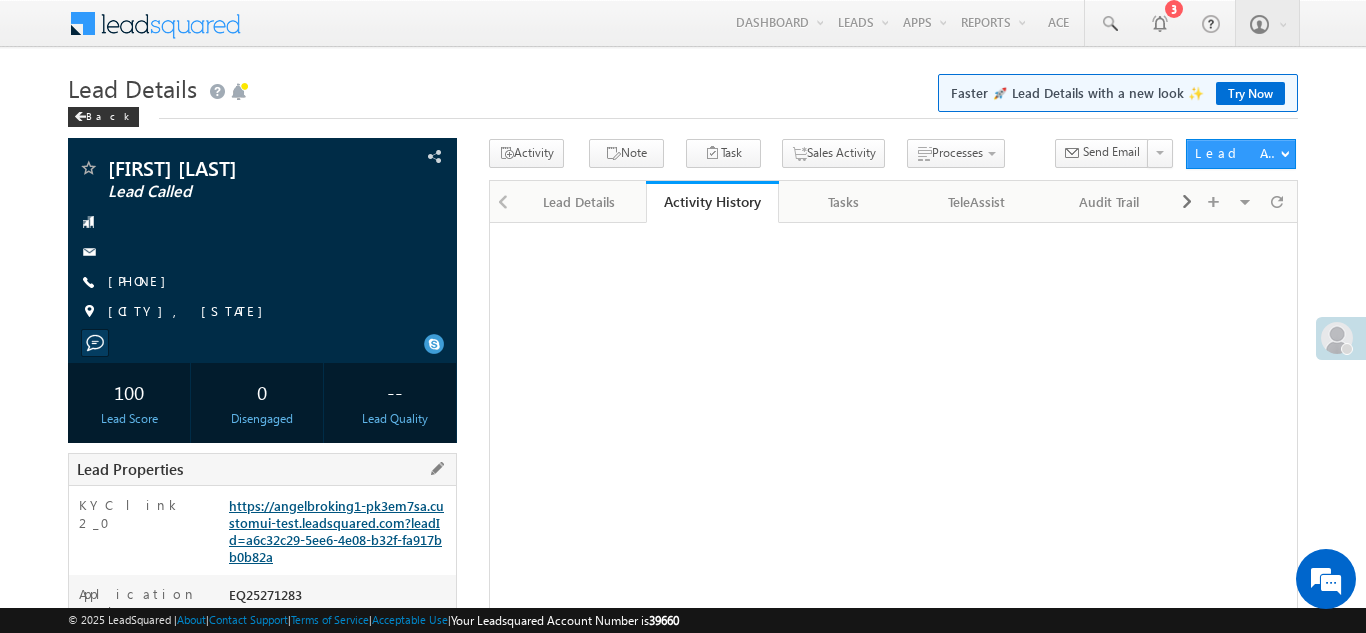 click on "https://angelbroking1-pk3em7sa.customui-test.leadsquared.com?leadId=a6c32c29-5ee6-4e08-b32f-fa917bb0b82a" at bounding box center [336, 531] 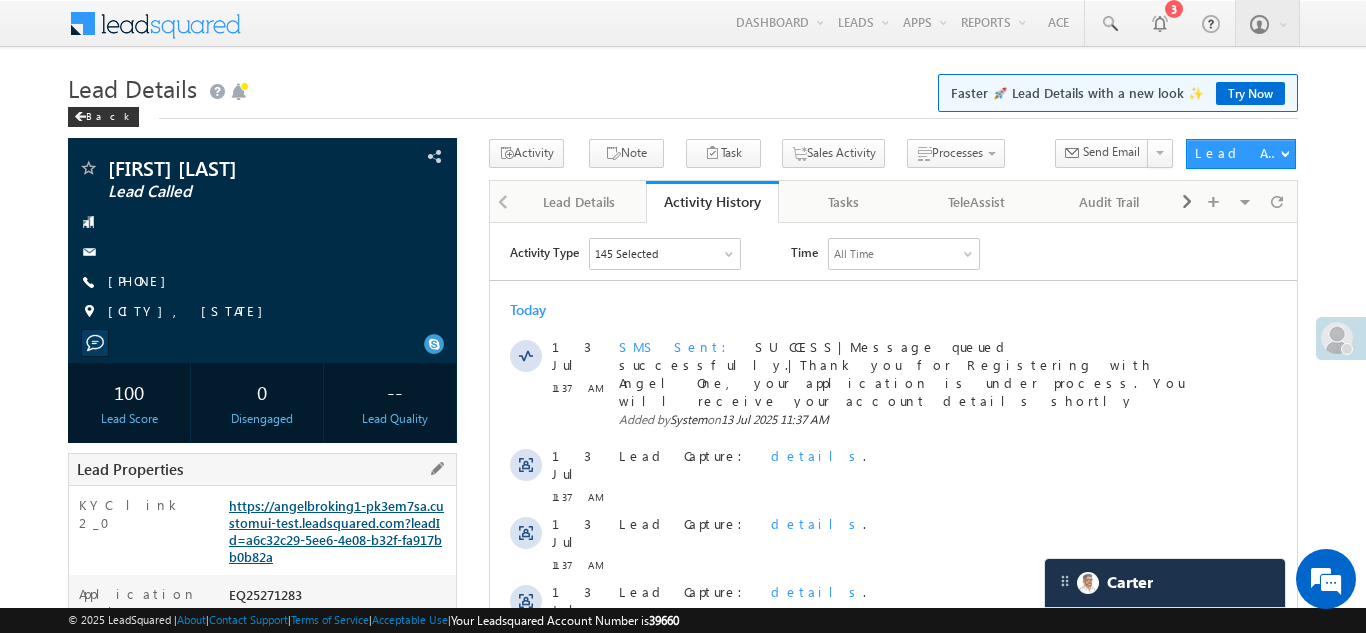 scroll, scrollTop: 0, scrollLeft: 0, axis: both 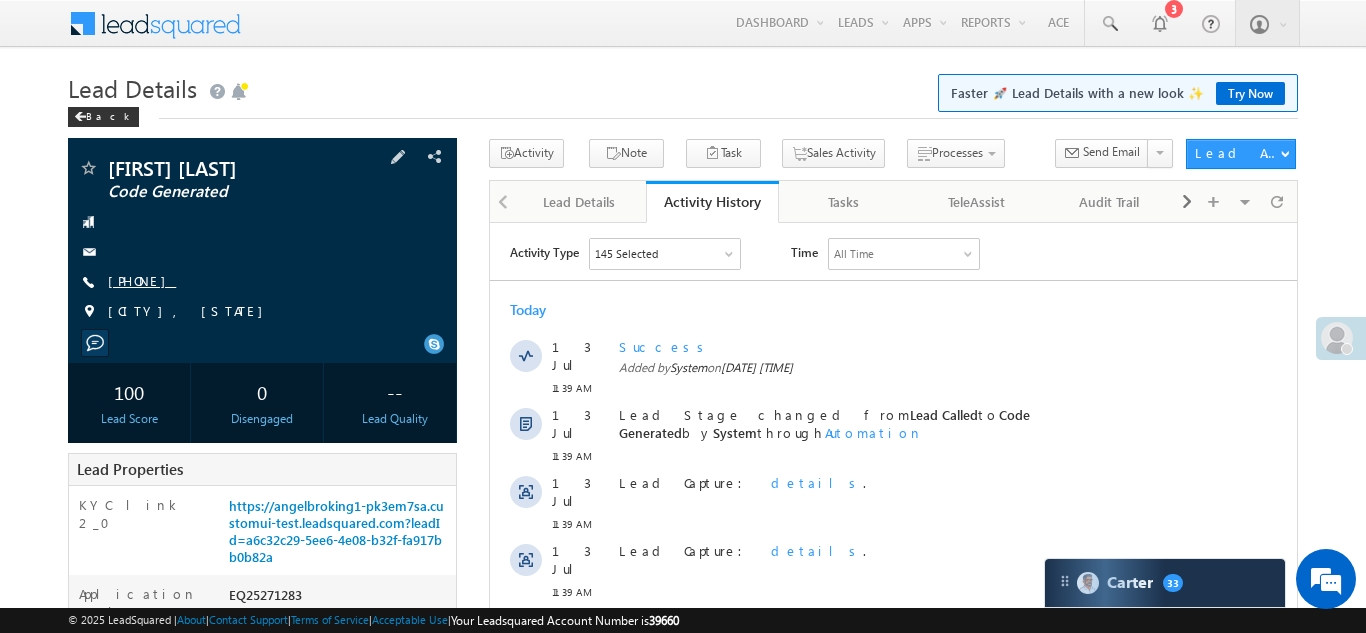 click on "+91-8757975741" at bounding box center (142, 280) 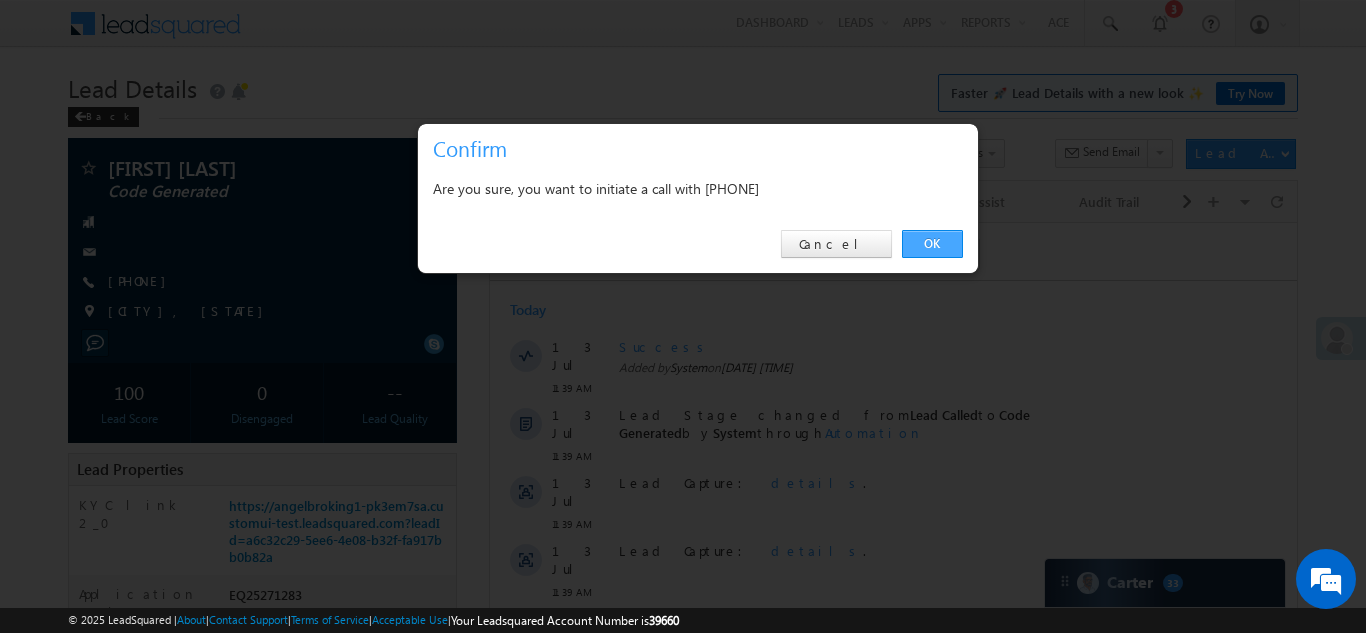 click on "OK" at bounding box center (932, 244) 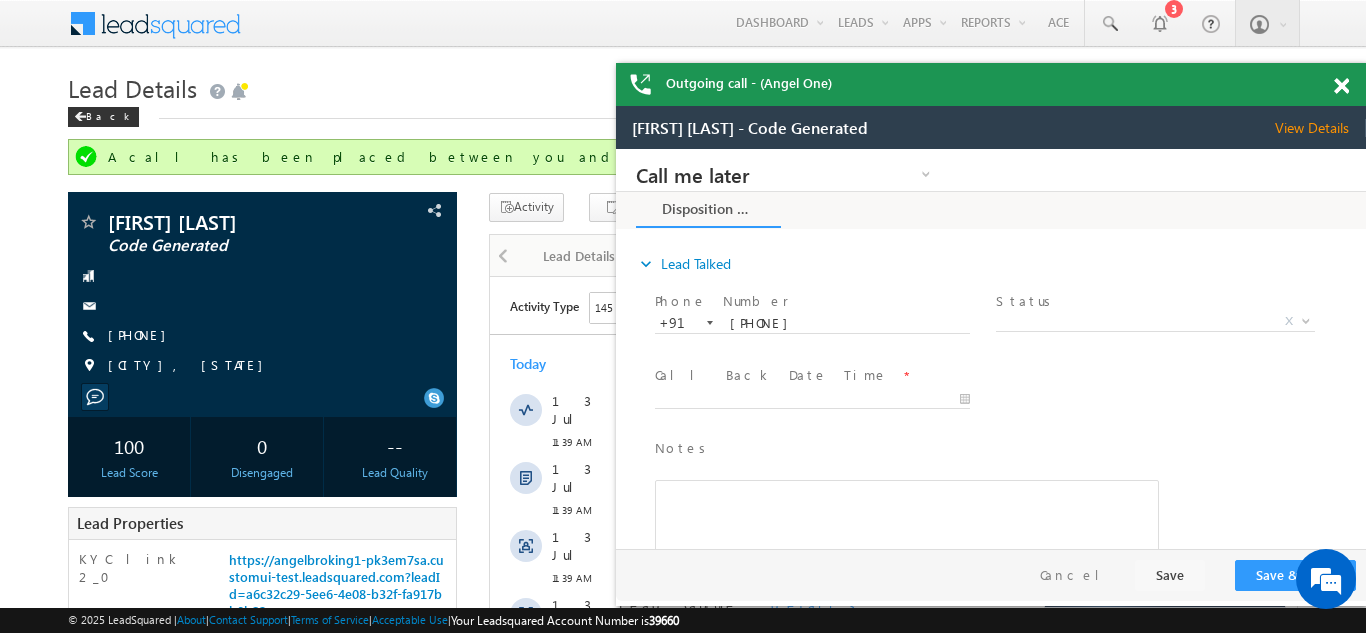 scroll, scrollTop: 0, scrollLeft: 0, axis: both 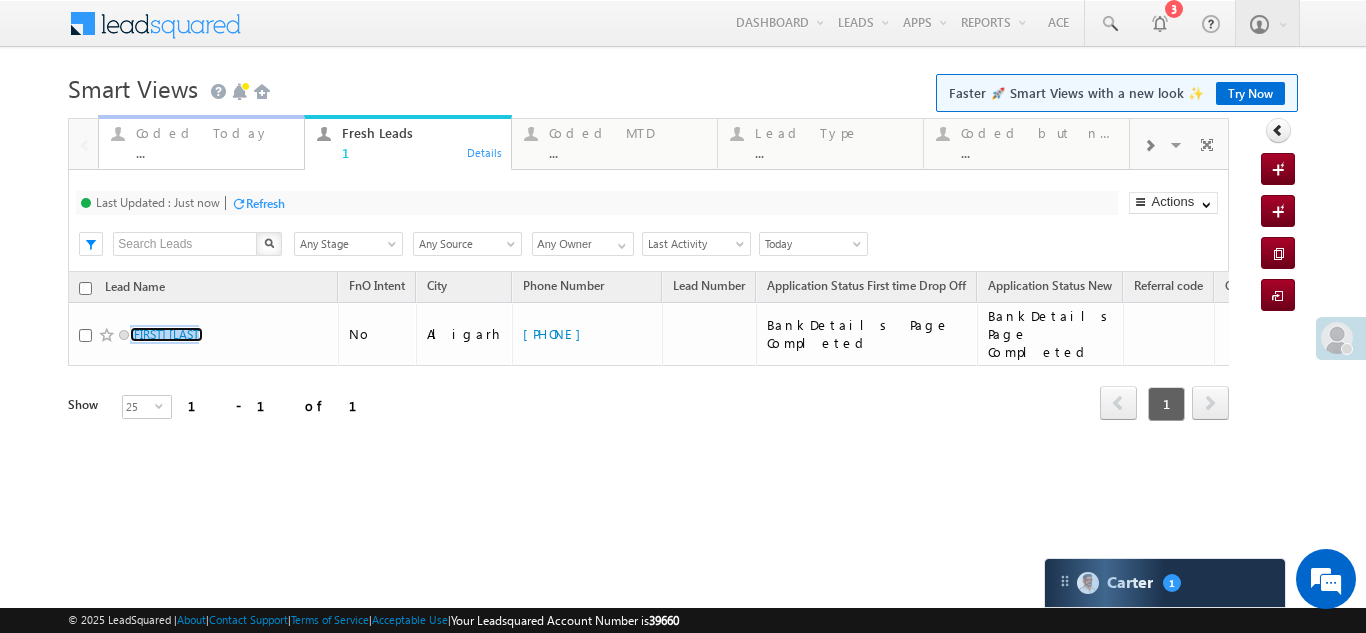 click on "Coded Today" at bounding box center [214, 133] 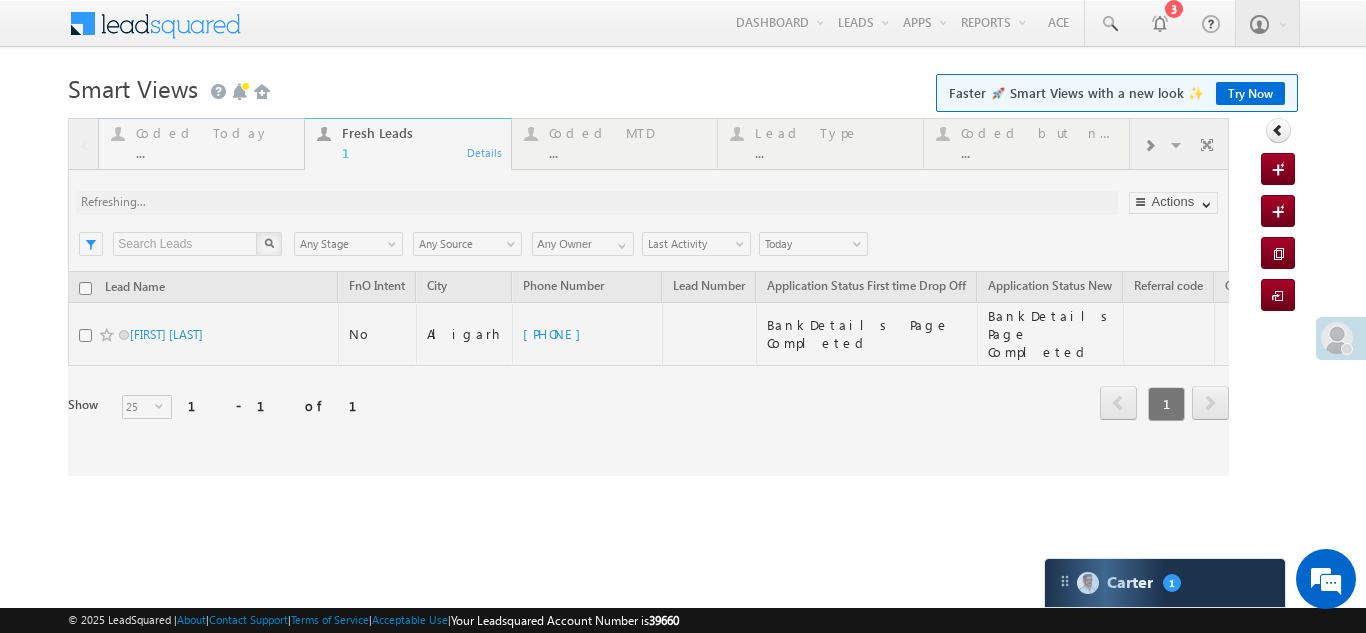click at bounding box center (648, 297) 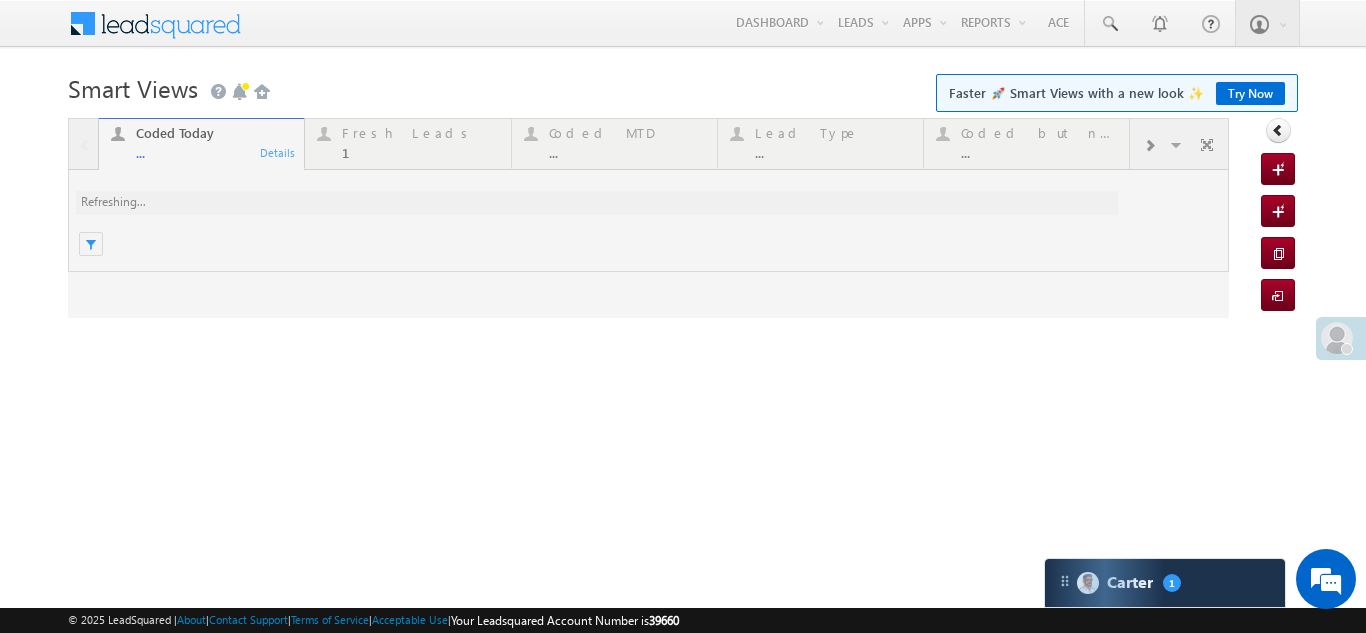 scroll, scrollTop: 0, scrollLeft: 0, axis: both 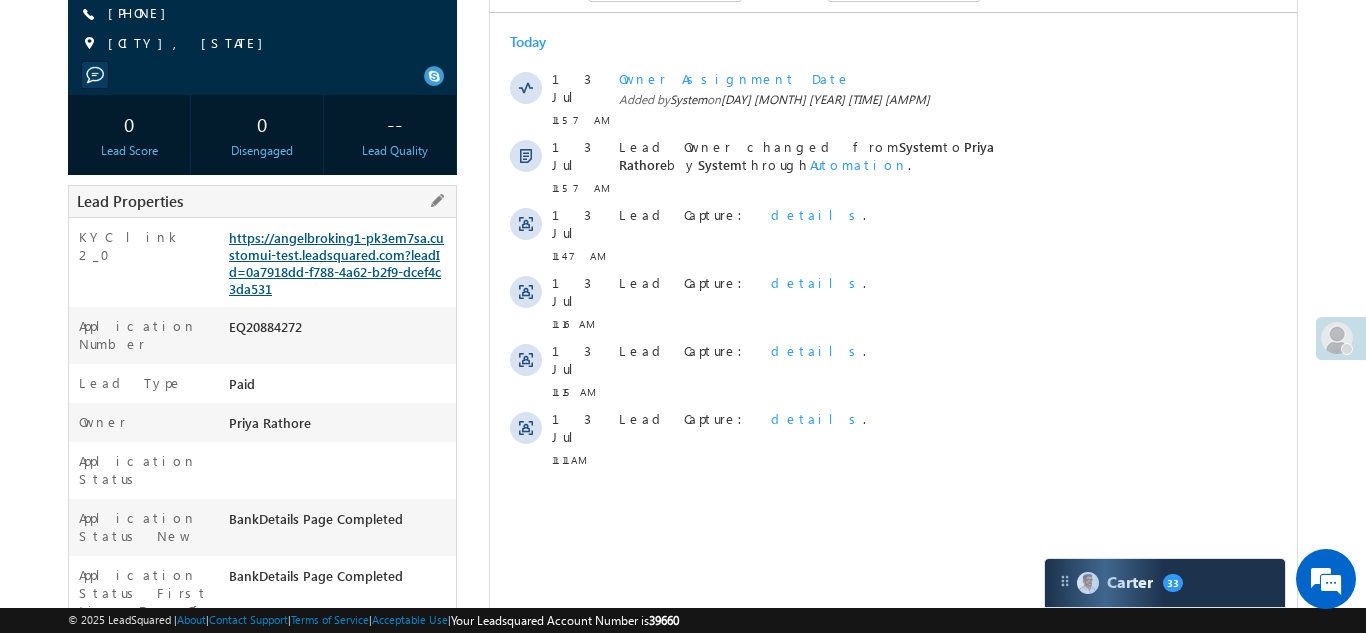 click on "https://angelbroking1-pk3em7sa.customui-test.leadsquared.com?leadId=0a7918dd-f788-4a62-b2f9-dcef4c3da531" at bounding box center [336, 263] 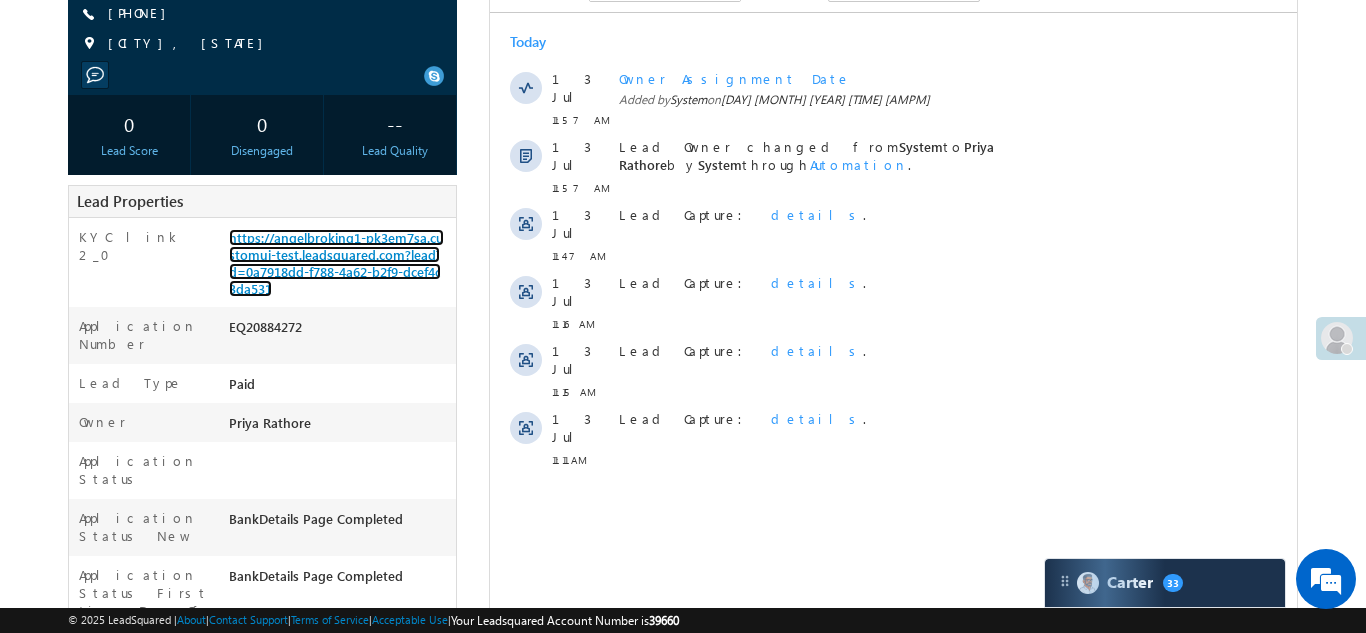 scroll, scrollTop: 0, scrollLeft: 0, axis: both 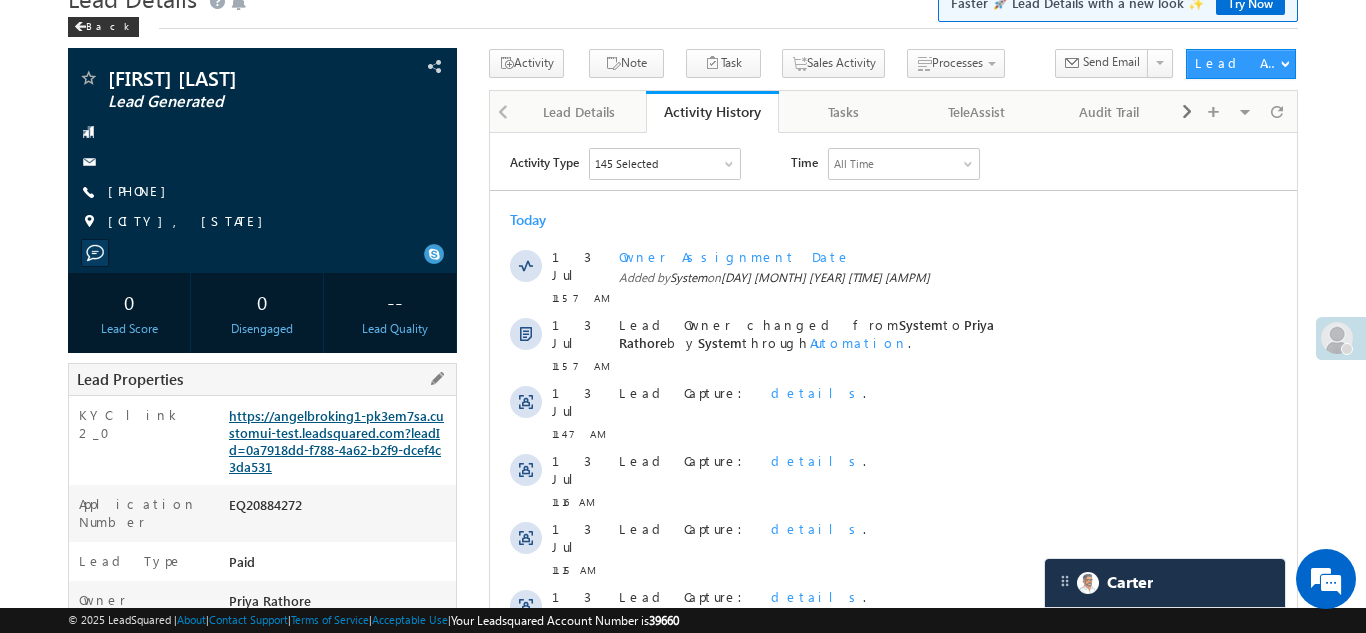 click on "https://angelbroking1-pk3em7sa.customui-test.leadsquared.com?leadId=0a7918dd-f788-4a62-b2f9-dcef4c3da531" at bounding box center [336, 441] 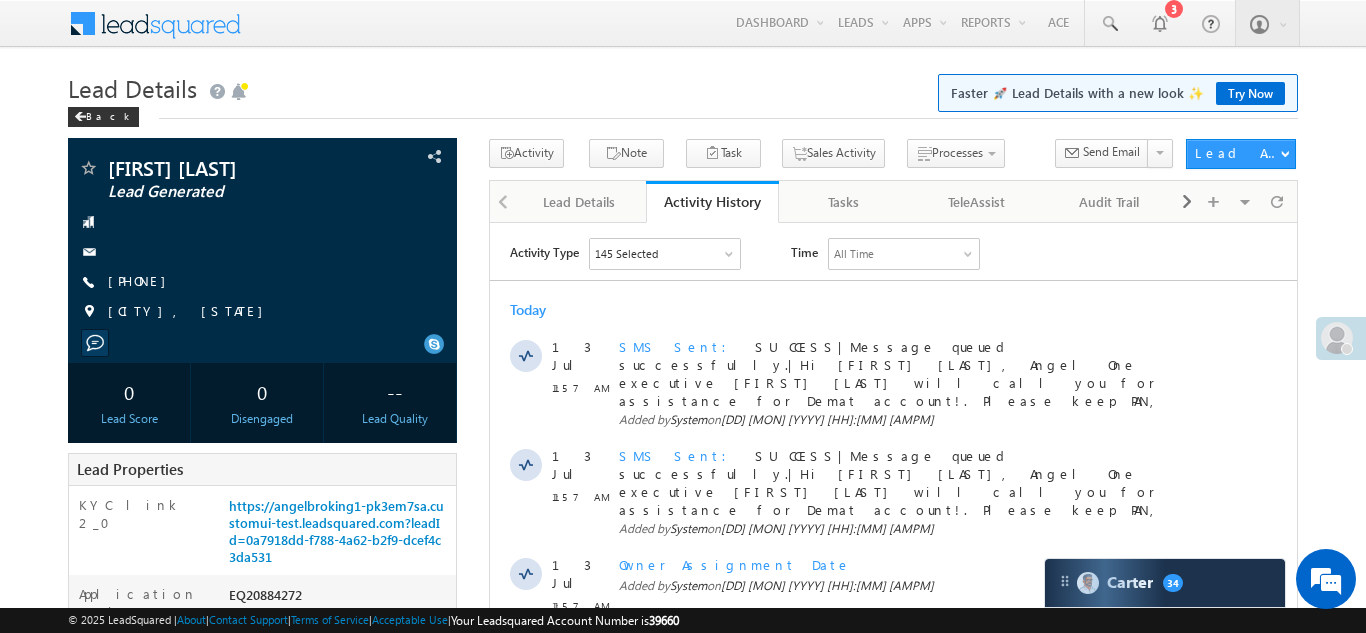 scroll, scrollTop: 0, scrollLeft: 0, axis: both 